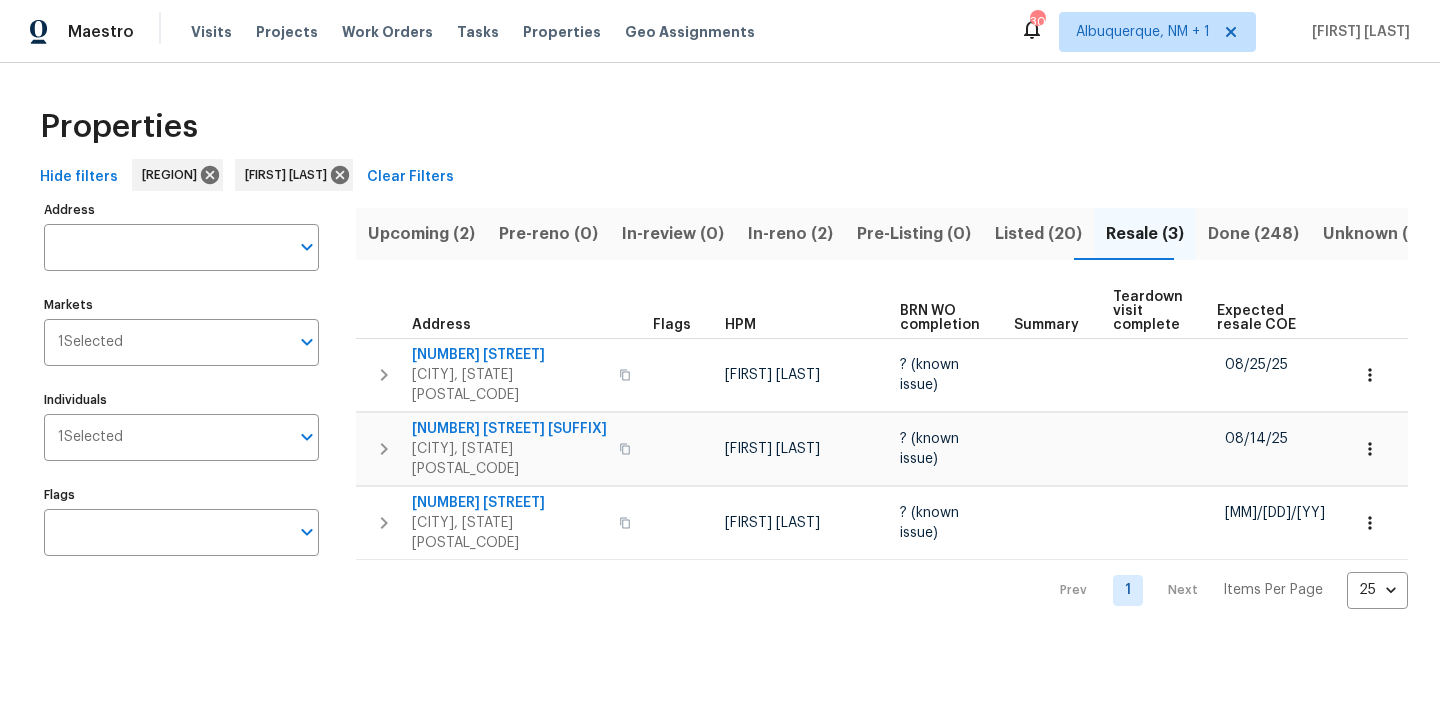 scroll, scrollTop: 0, scrollLeft: 0, axis: both 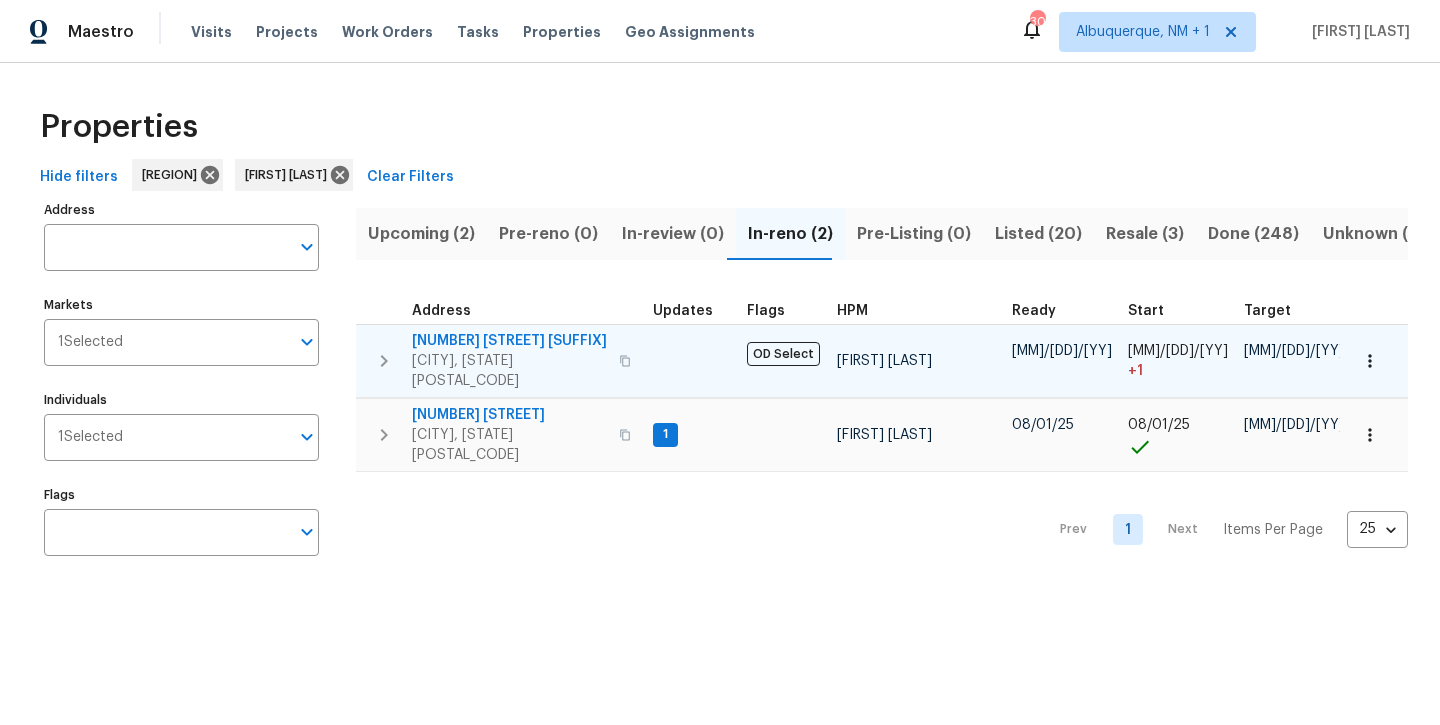 click on "[NUMBER] [STREET] [SUFFIX]" at bounding box center [509, 341] 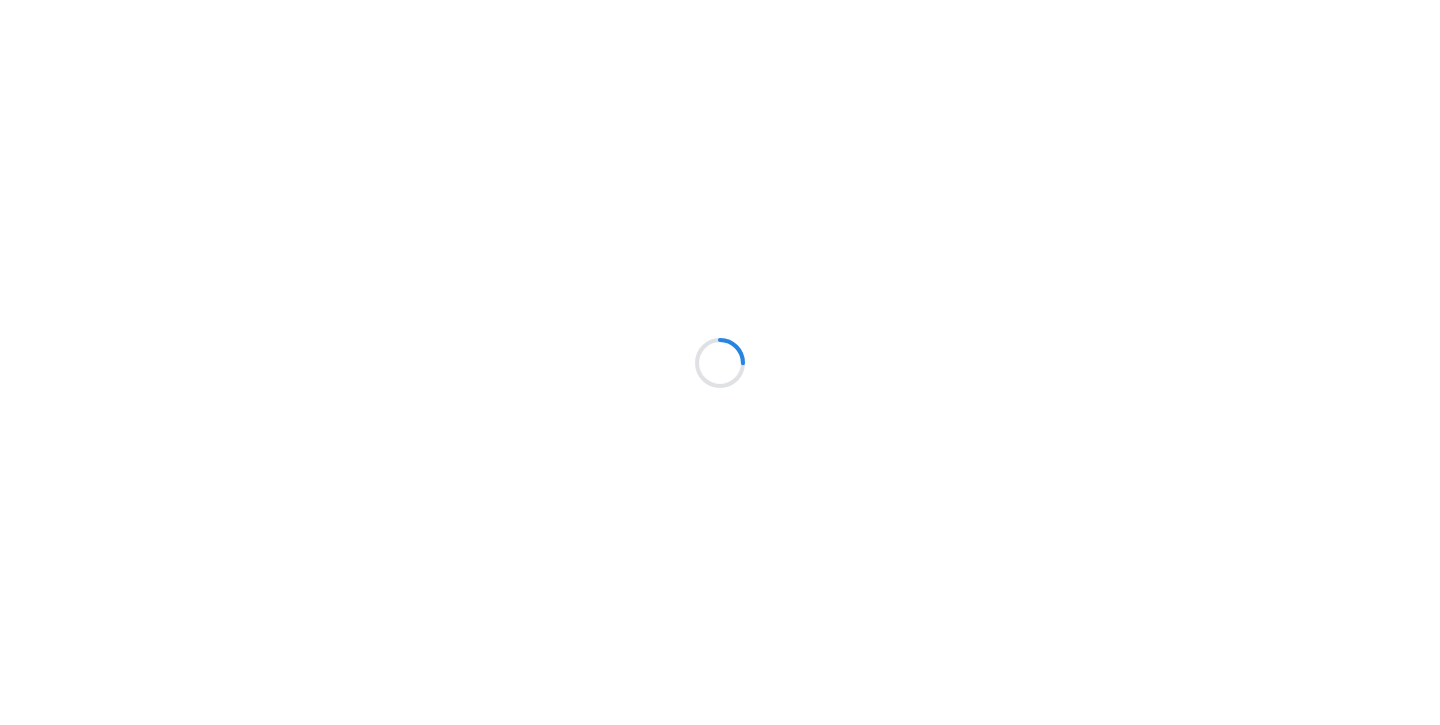 scroll, scrollTop: 0, scrollLeft: 0, axis: both 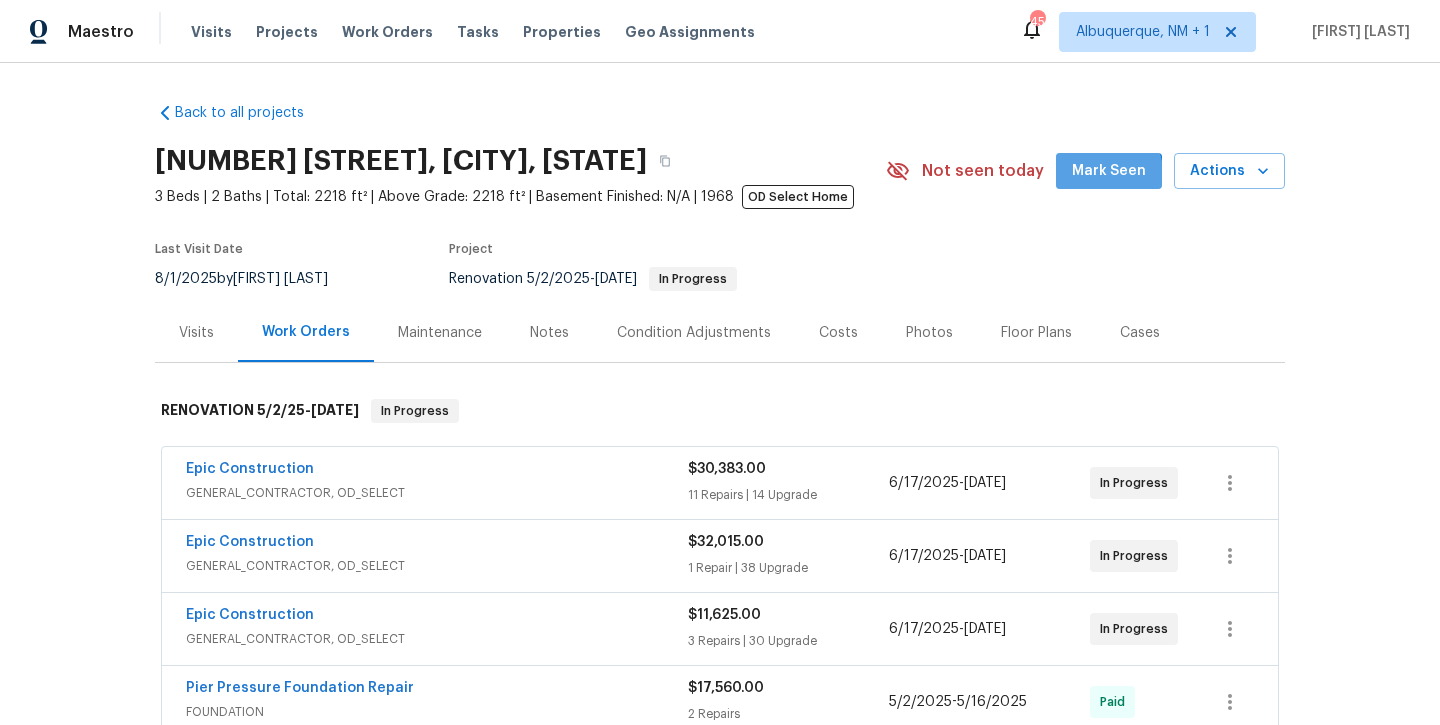 click on "Mark Seen" at bounding box center (1109, 171) 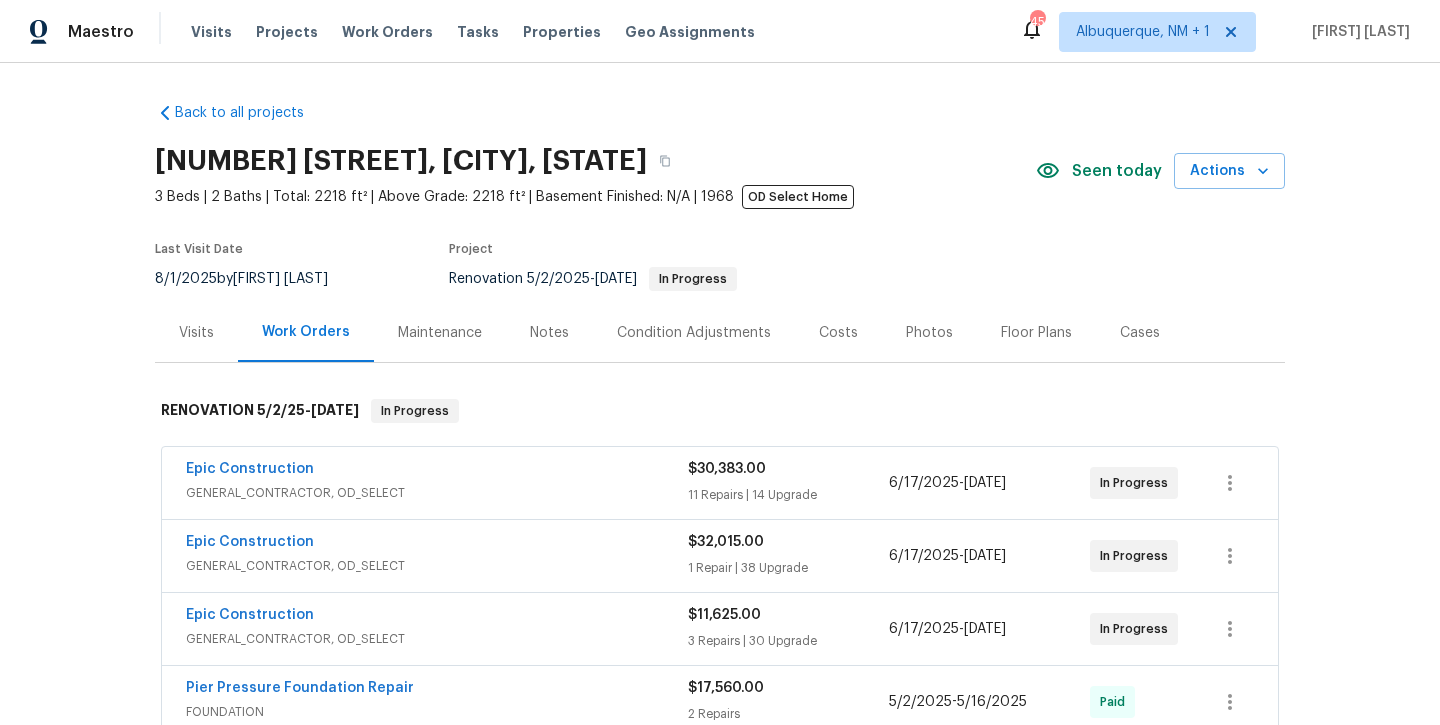 click on "Notes" at bounding box center [549, 333] 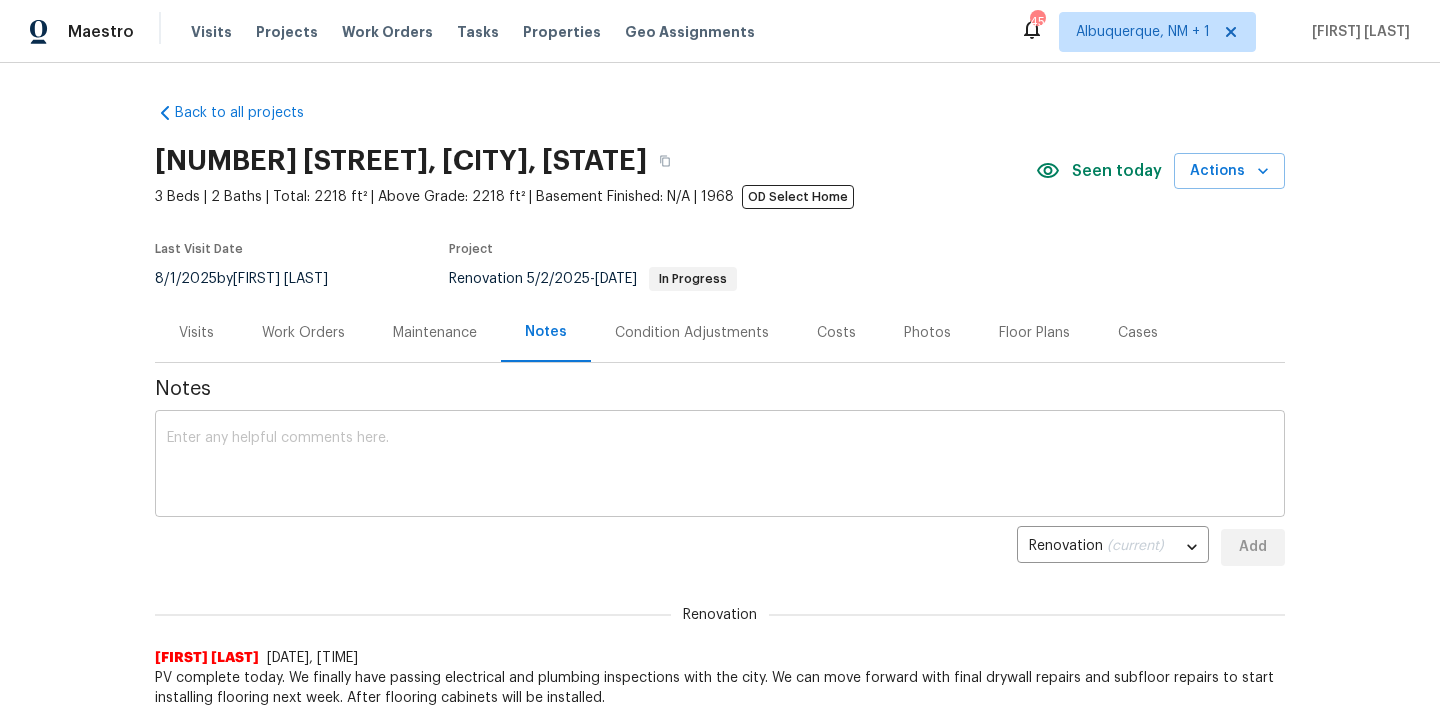 click at bounding box center (720, 466) 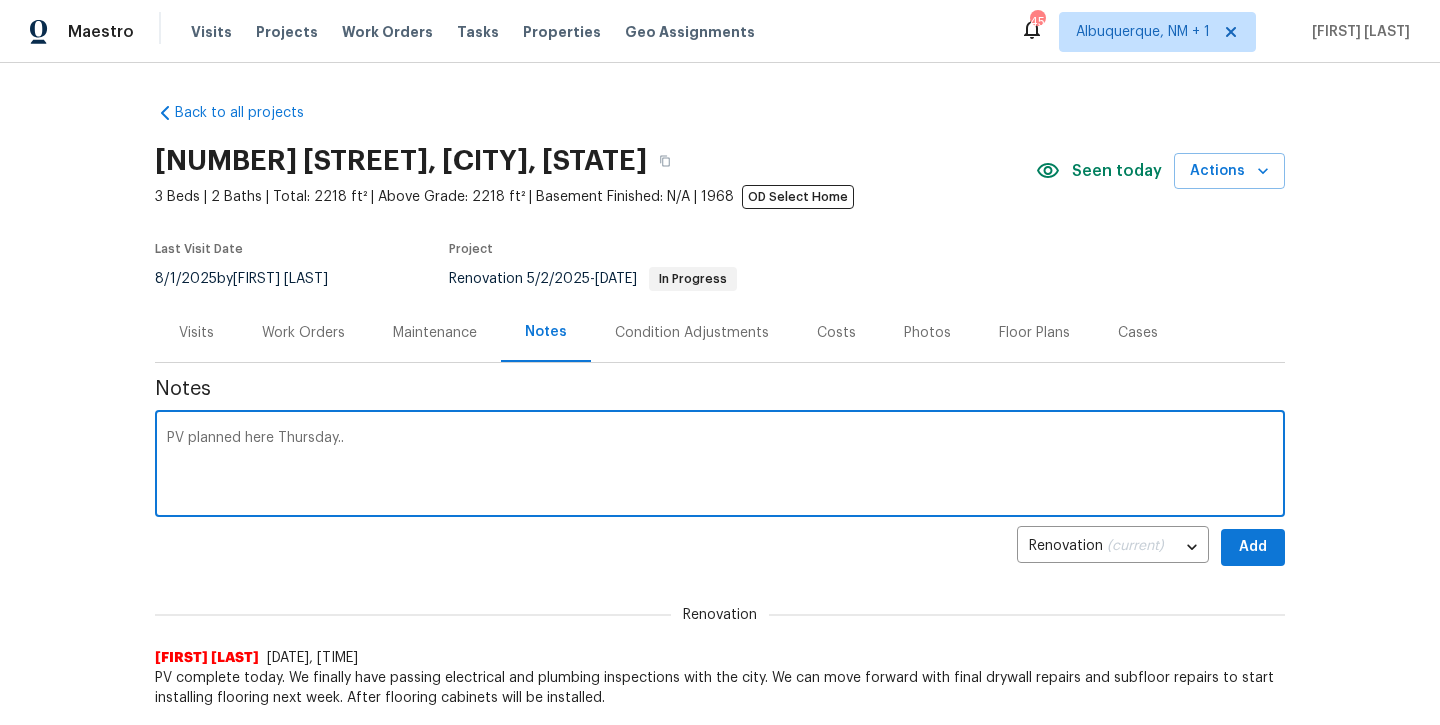 type on "PV planned here Thursday.." 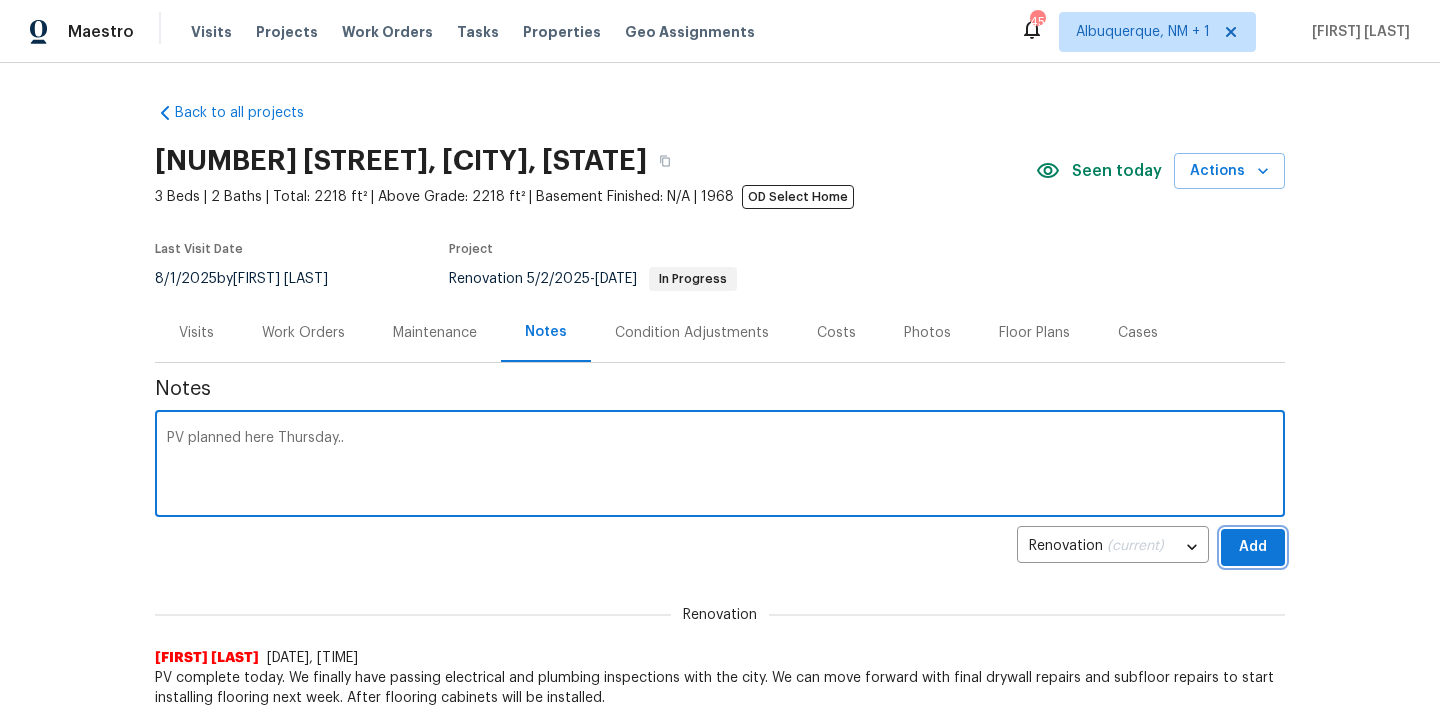 click on "Add" at bounding box center (1253, 547) 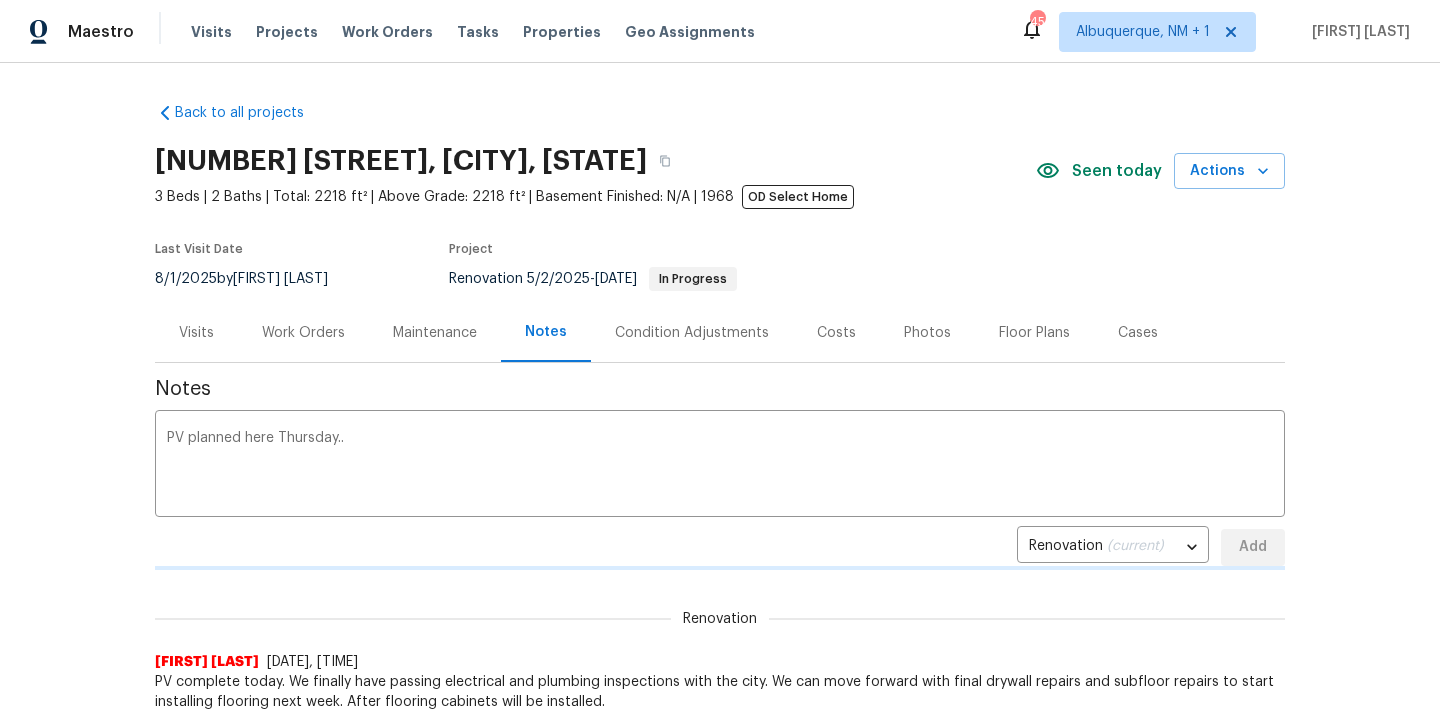 type 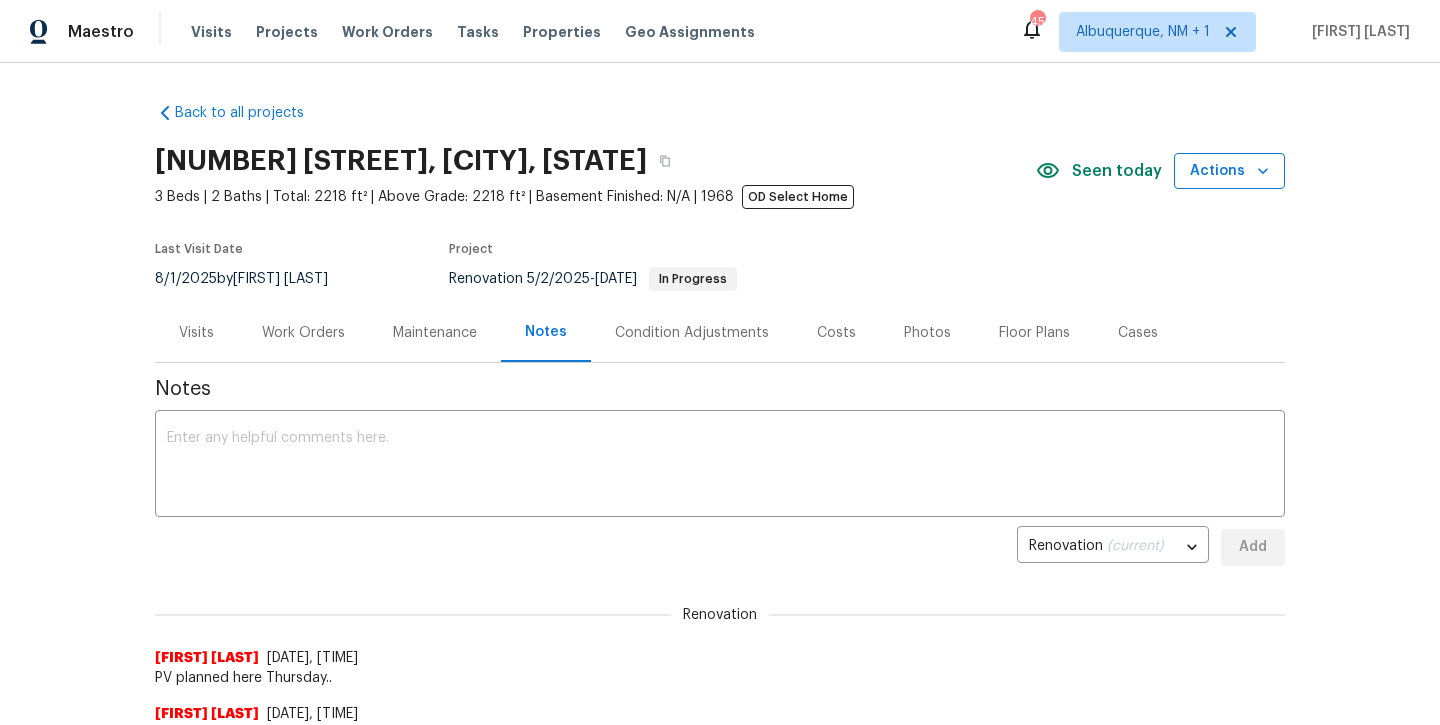 click on "Actions" at bounding box center (1229, 171) 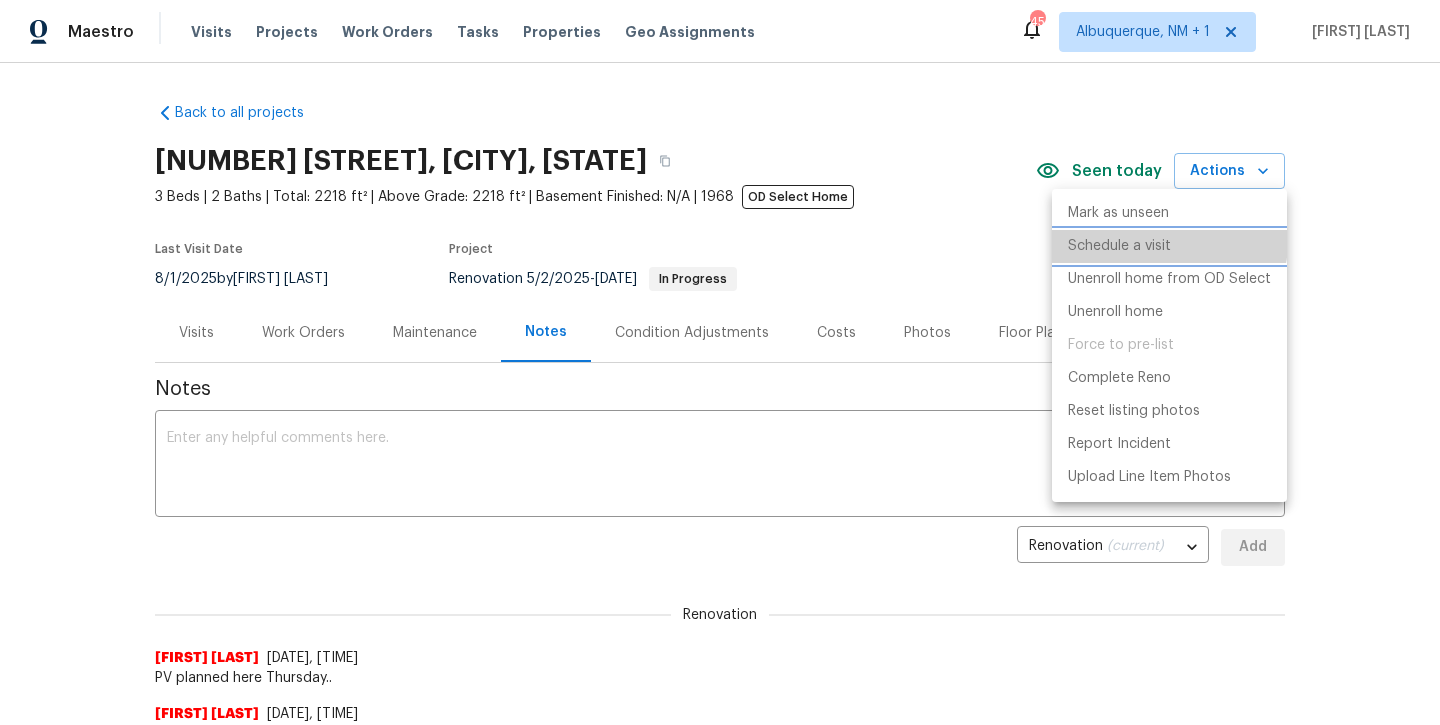 click on "Schedule a visit" at bounding box center [1119, 246] 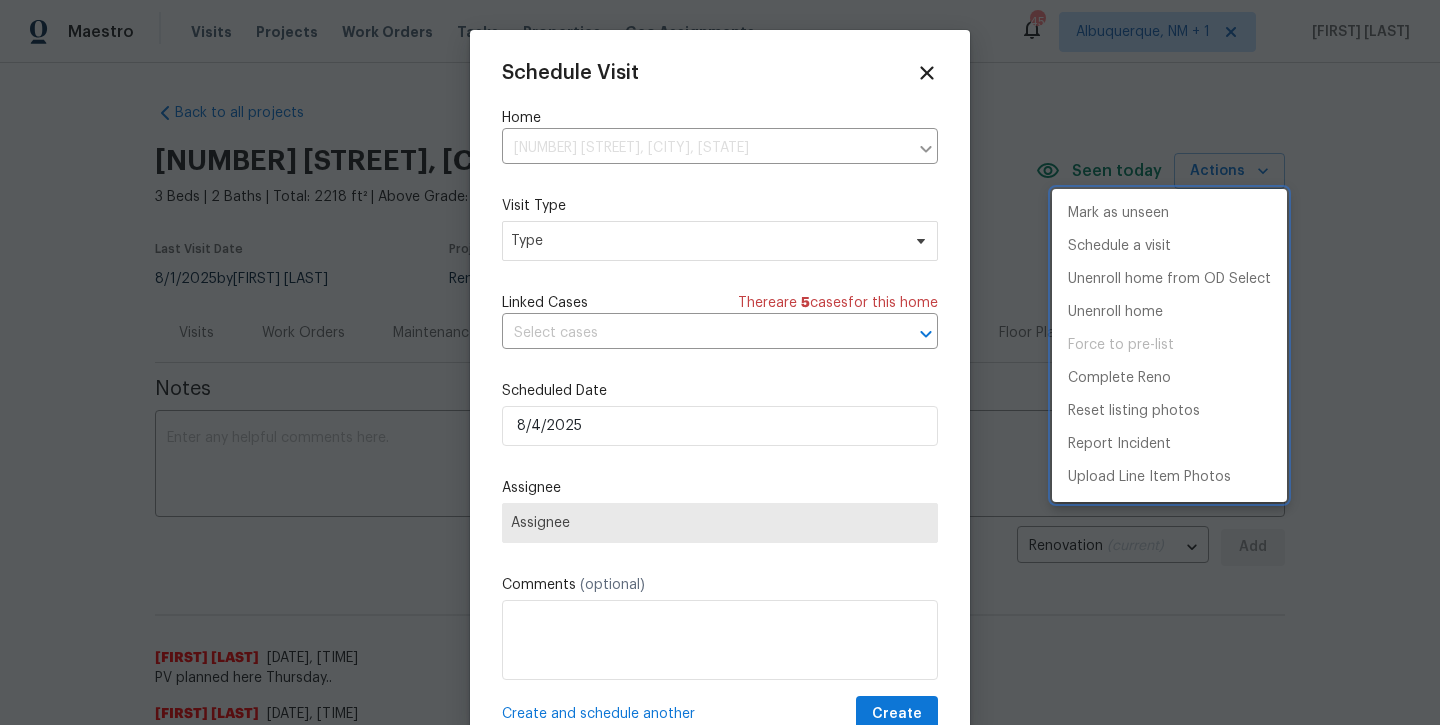 click at bounding box center (720, 362) 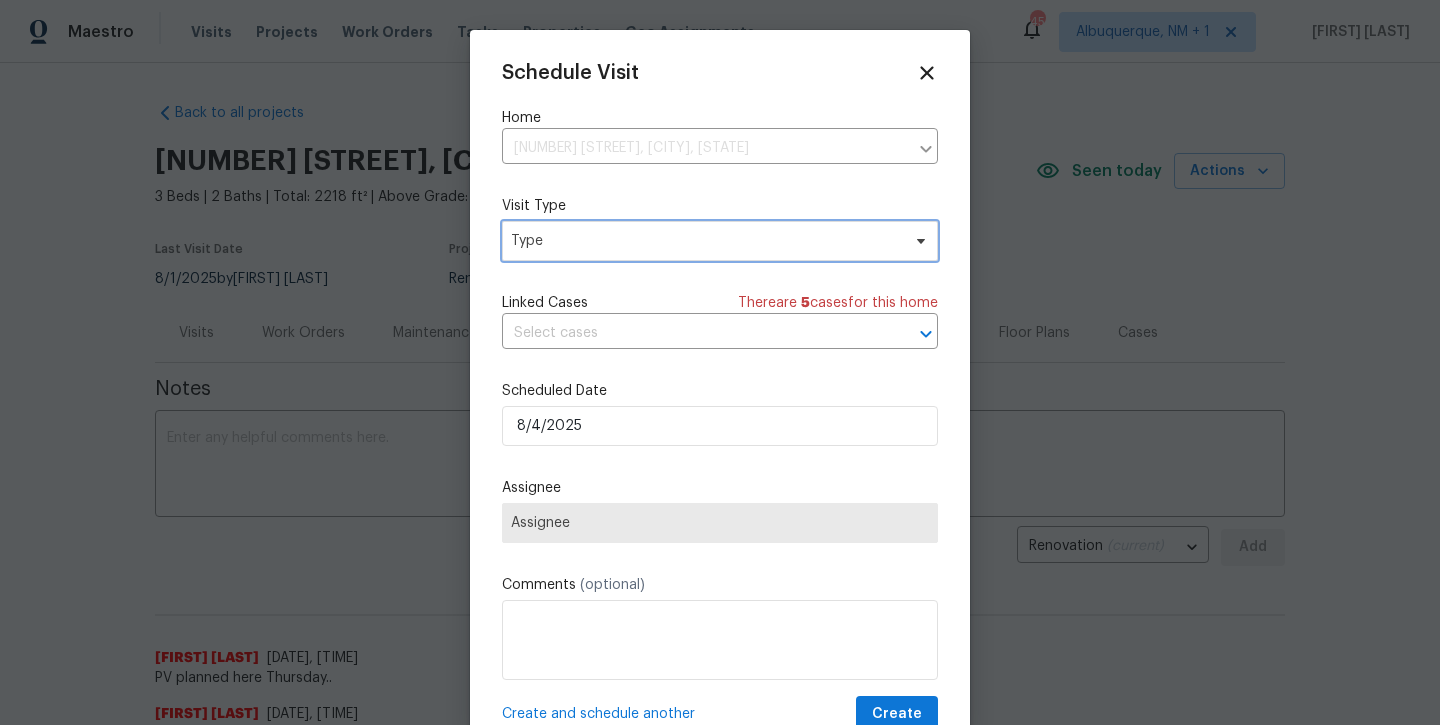 click on "Type" at bounding box center (705, 241) 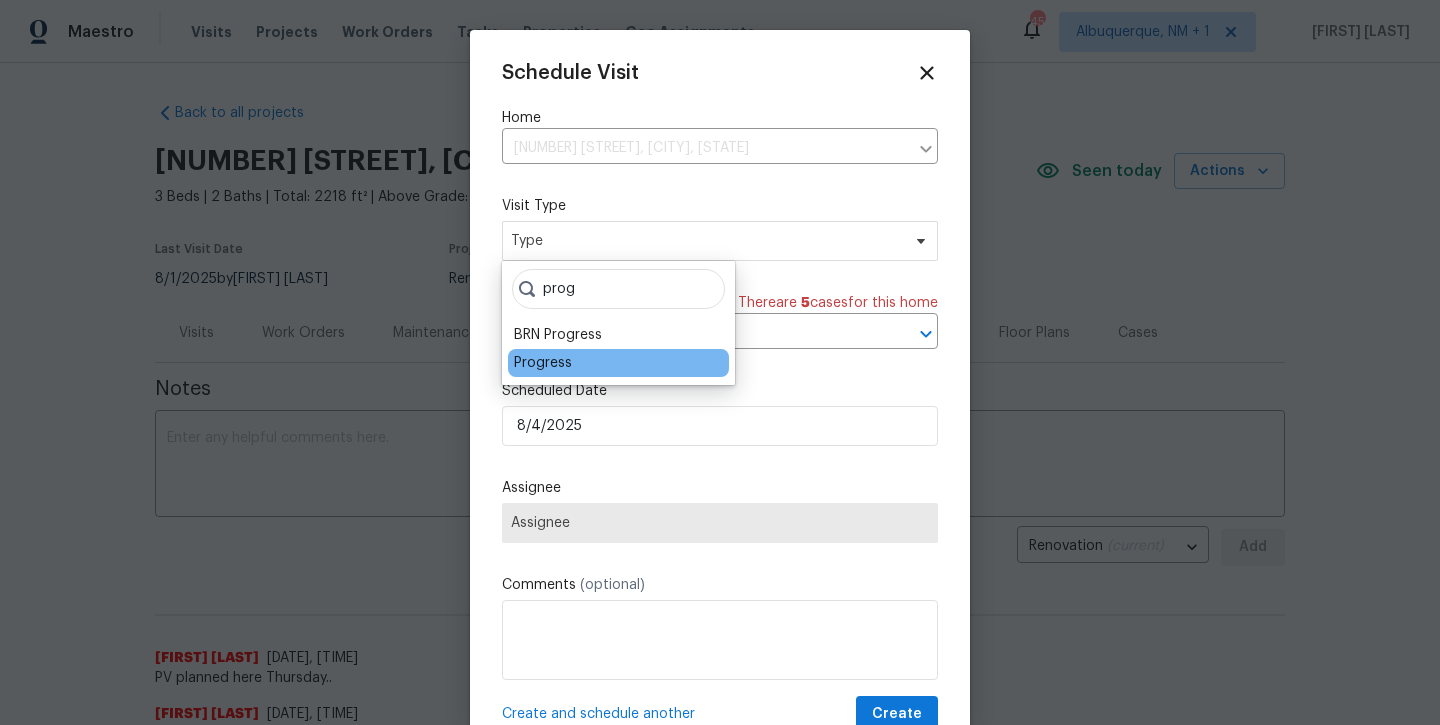 type on "prog" 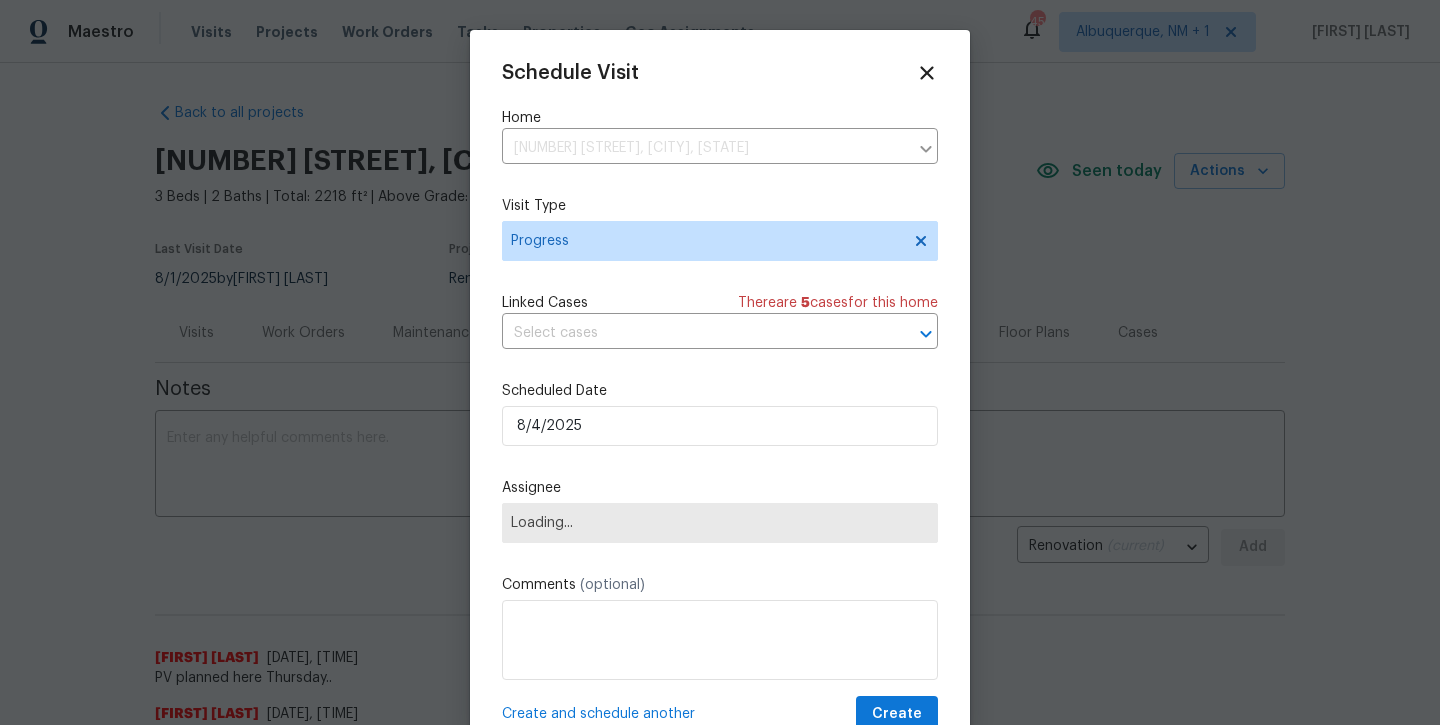 click on "Schedule Visit Home   2334 Hill N Dale Dr, Irving, TX 75038 ​ Visit Type   Progress Linked Cases There  are   5  case s  for this home   ​ Scheduled Date   8/4/2025 Assignee   Loading... Comments   (optional) Create and schedule another Create" at bounding box center (720, 397) 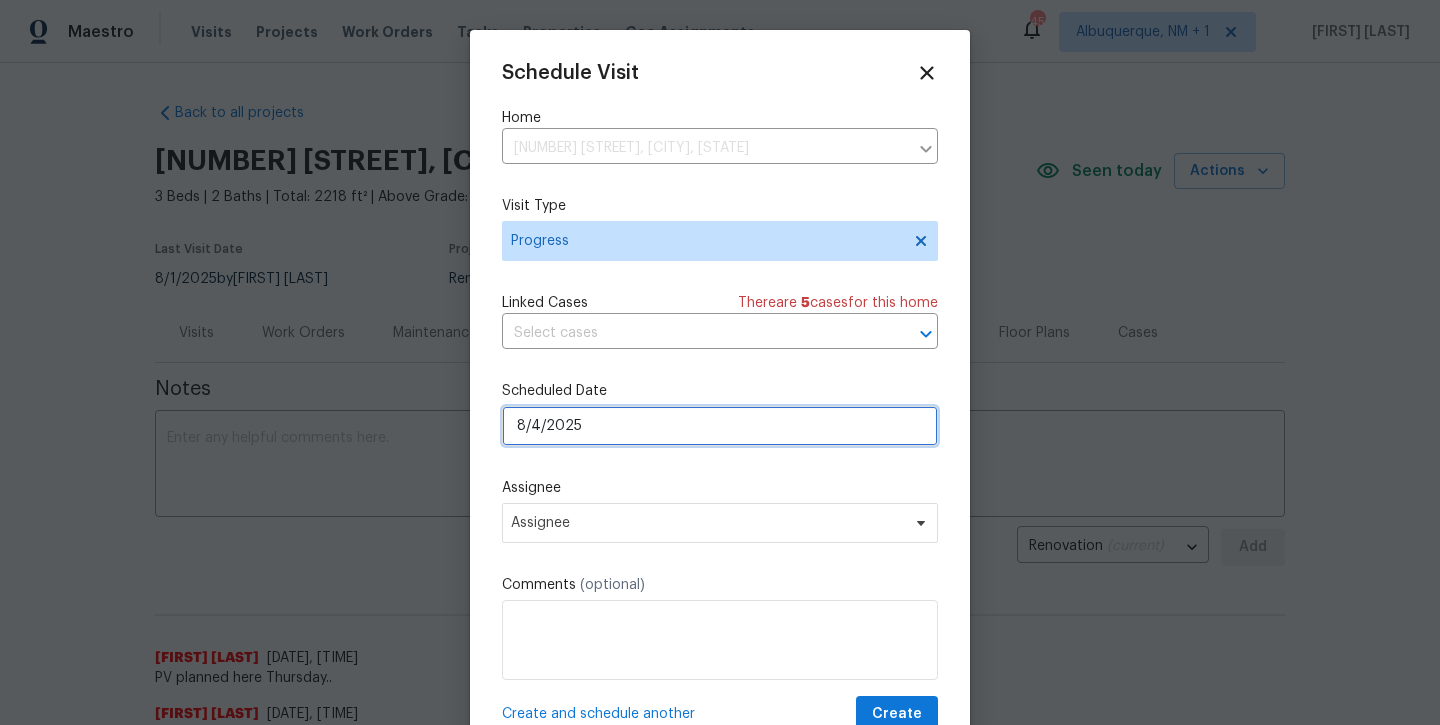 click on "8/4/2025" at bounding box center (720, 426) 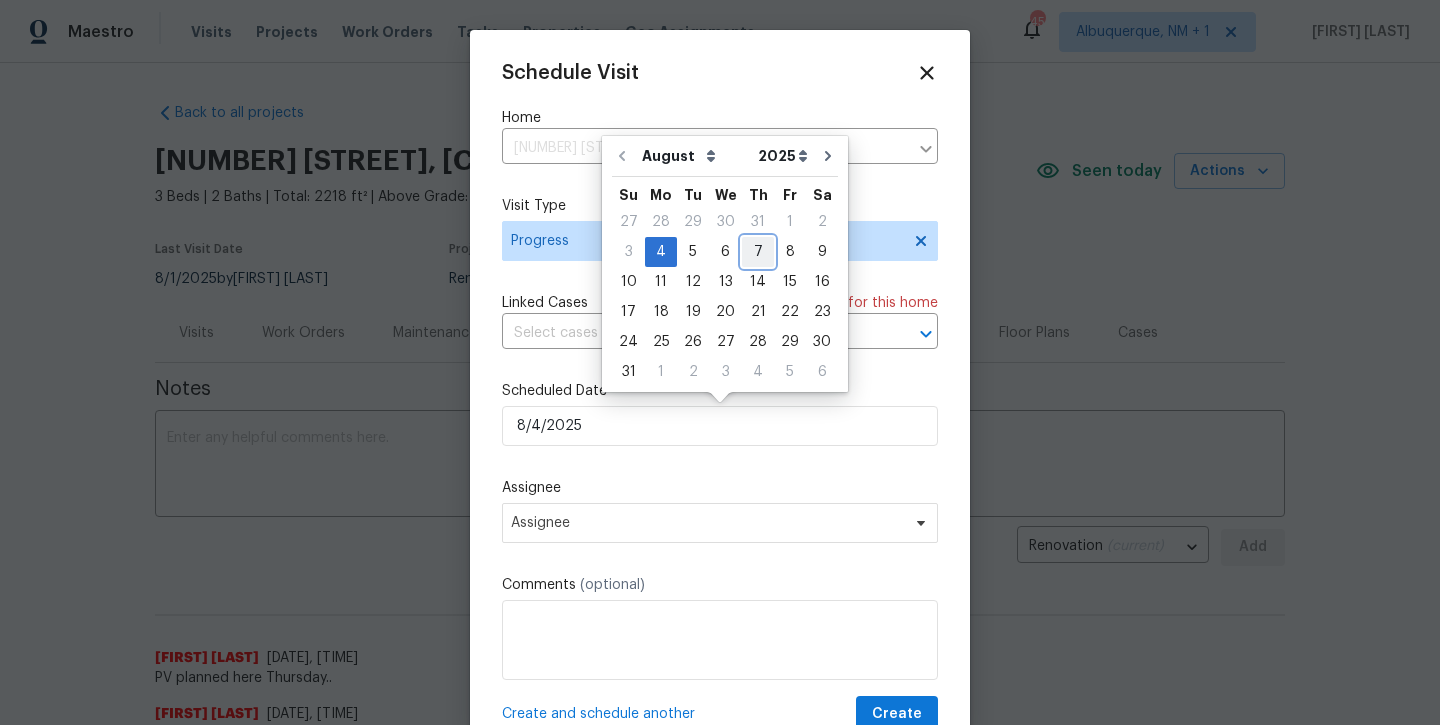 click on "7" at bounding box center [758, 252] 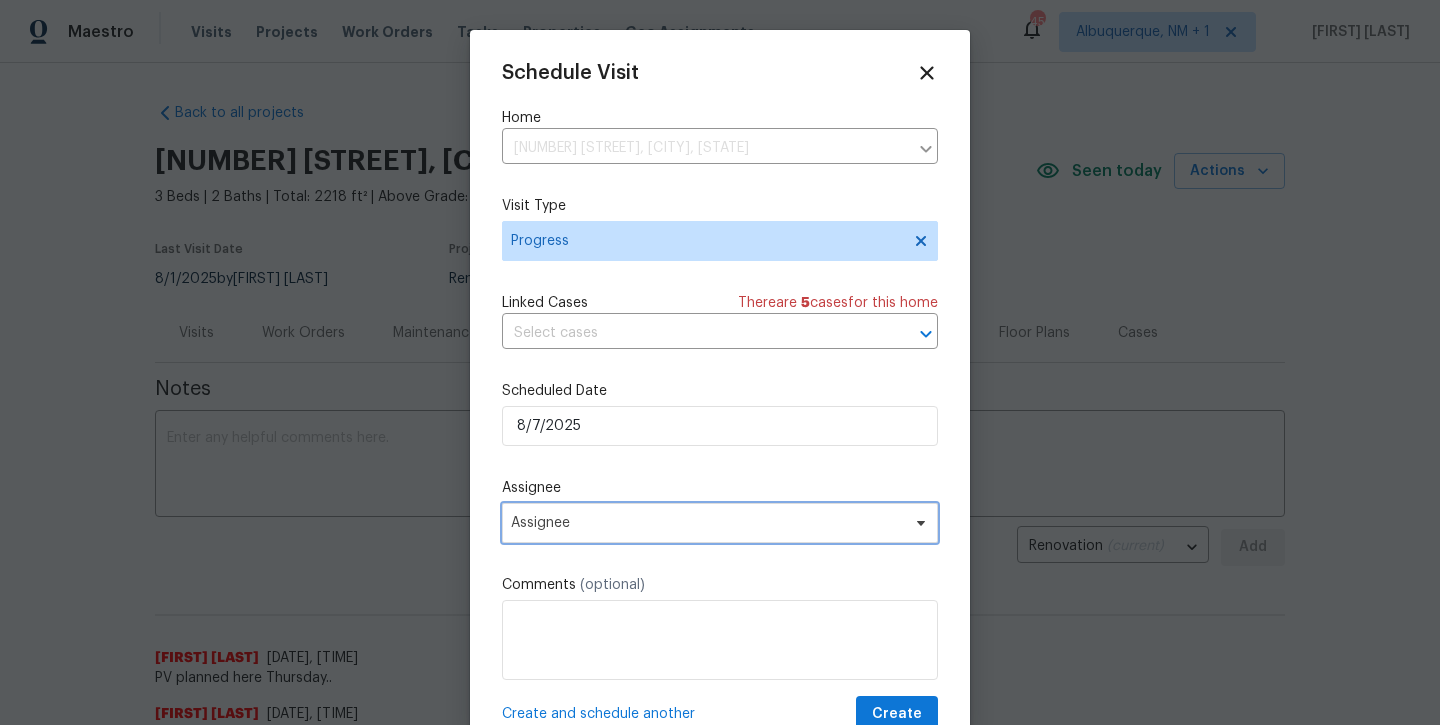 click on "Assignee" at bounding box center [720, 523] 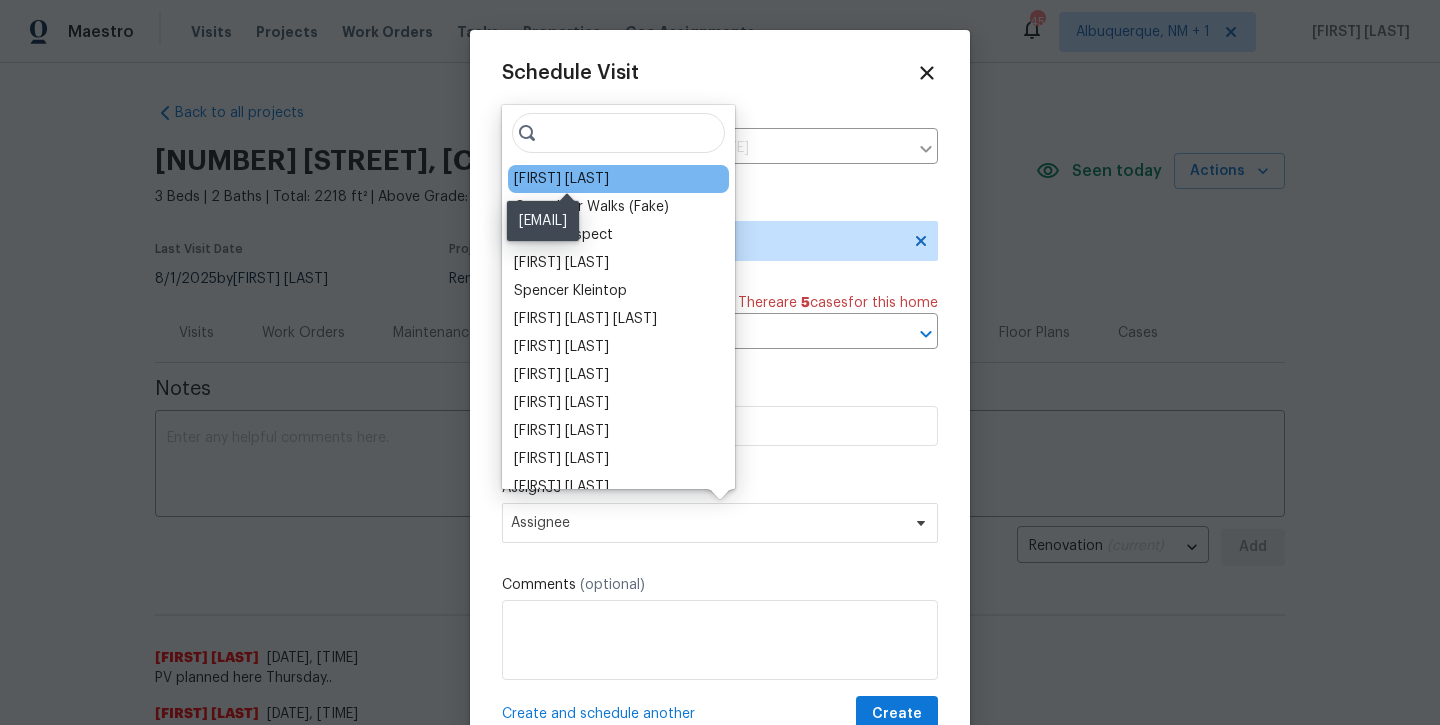 click on "[FIRST] [LAST]" at bounding box center [561, 179] 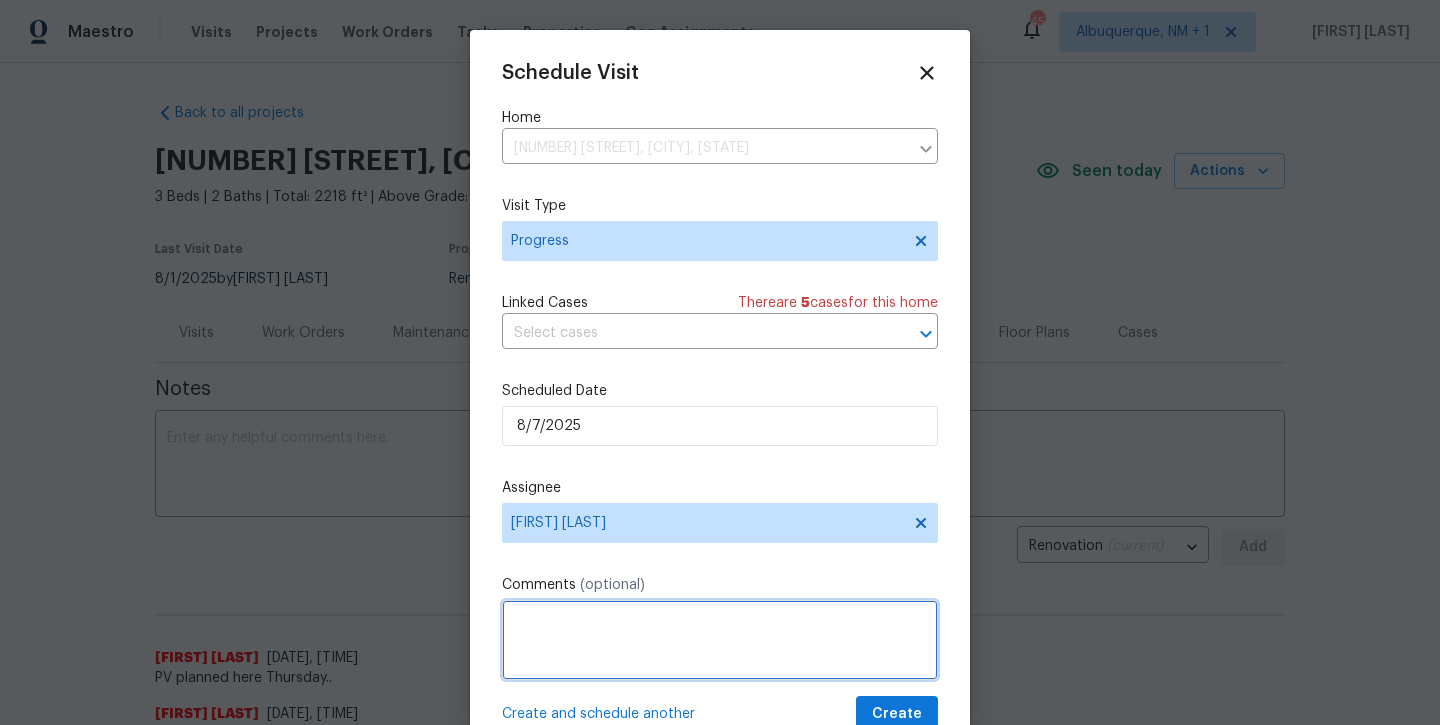 click at bounding box center (720, 640) 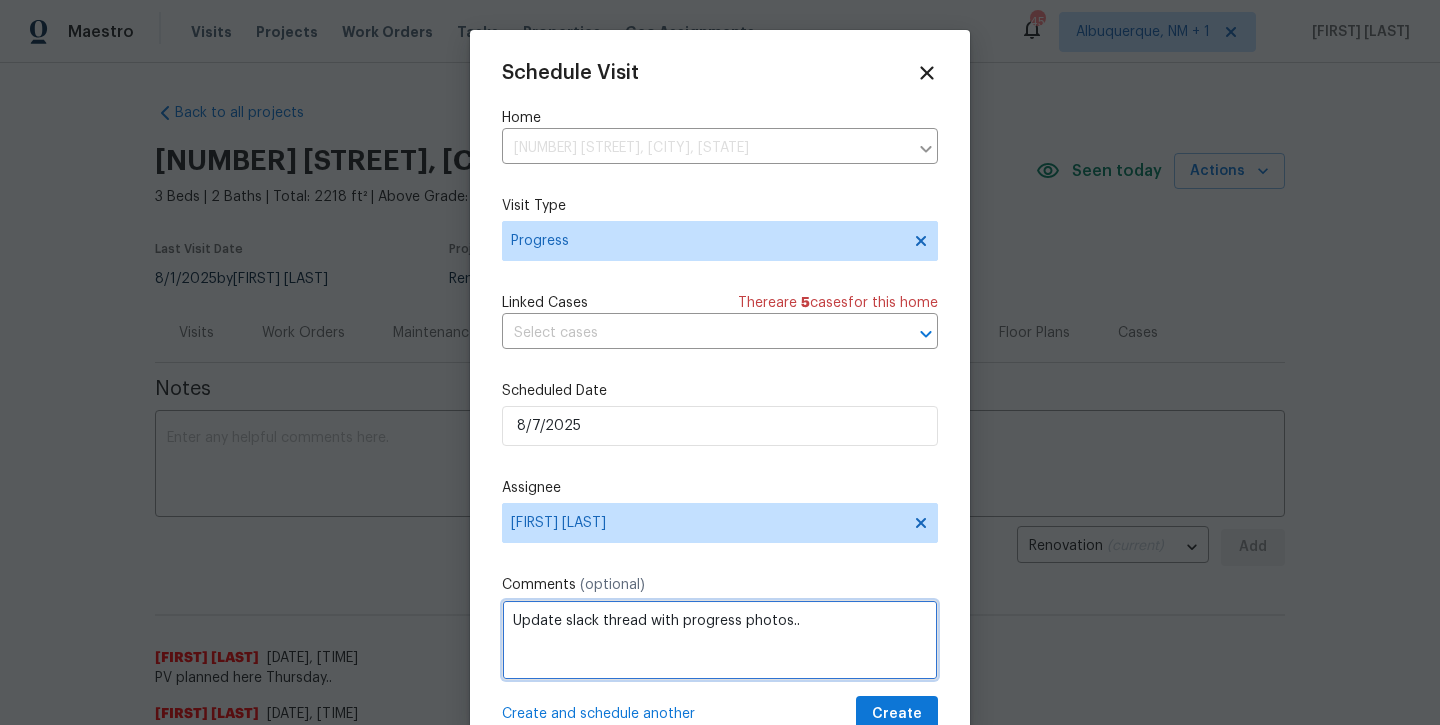 type on "Update slack thread with progress photos.." 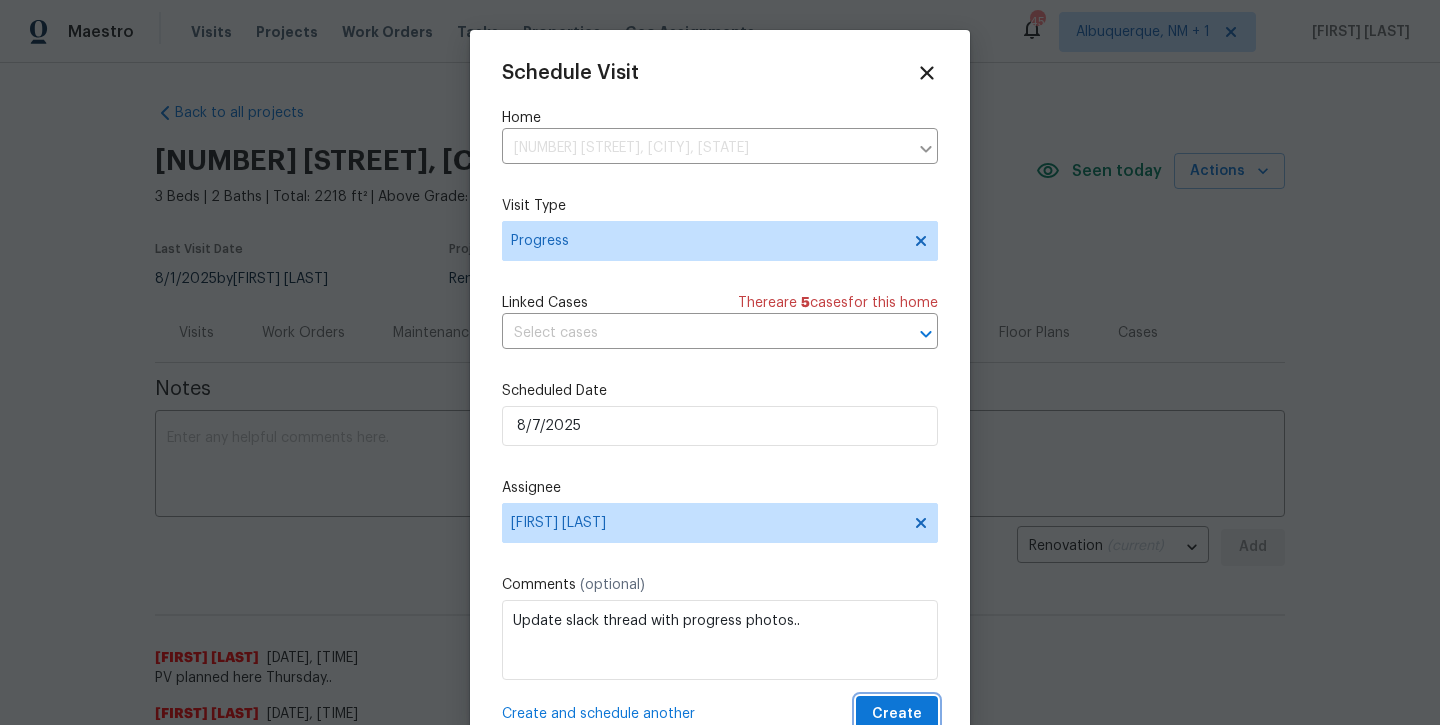 click on "Create" at bounding box center (897, 714) 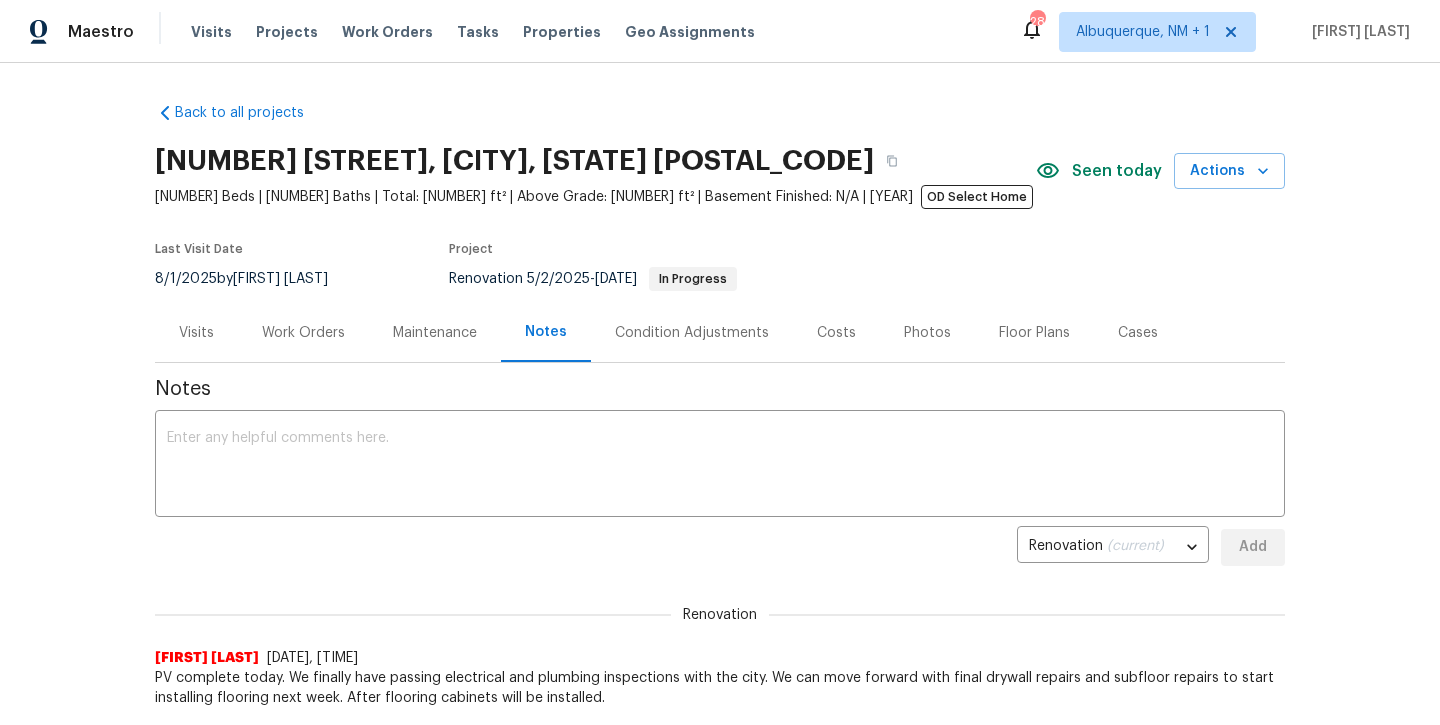 scroll, scrollTop: 0, scrollLeft: 0, axis: both 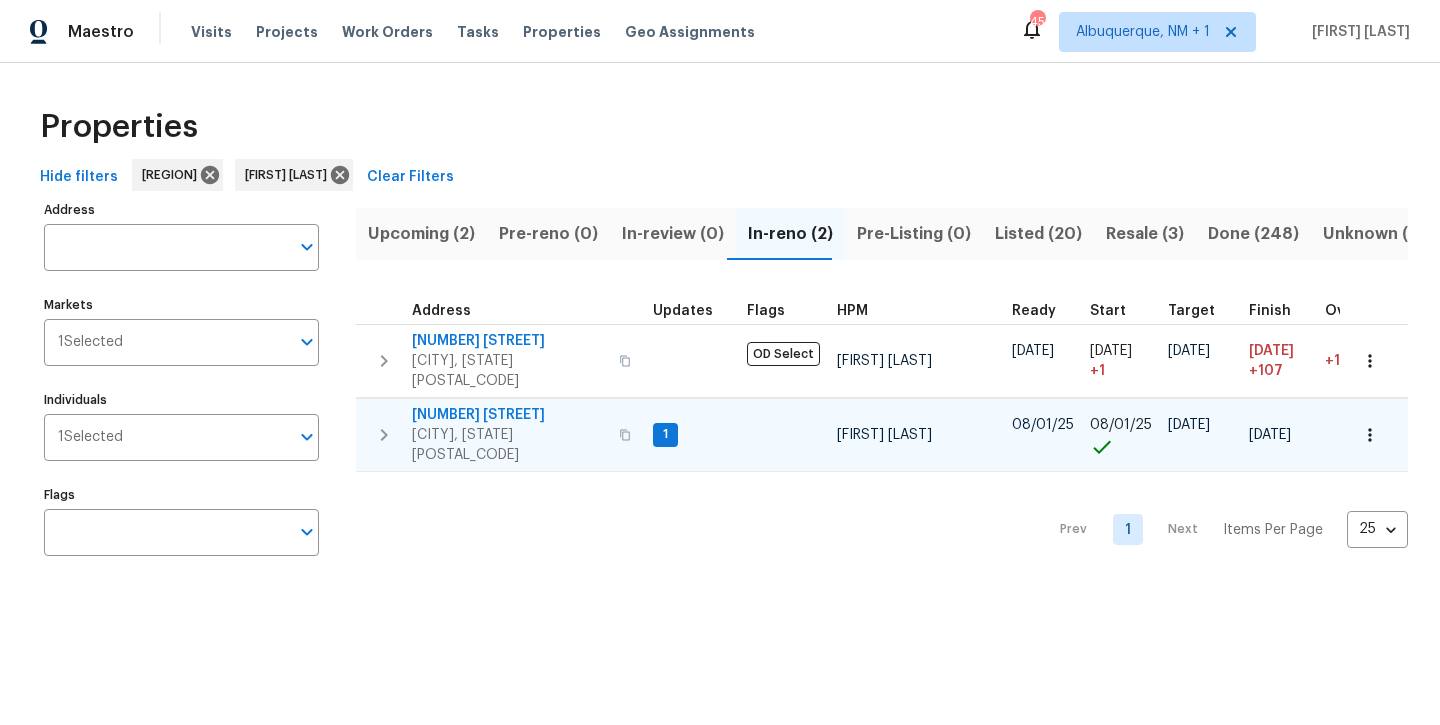 click on "[NUMBER] [STREET]" at bounding box center (509, 415) 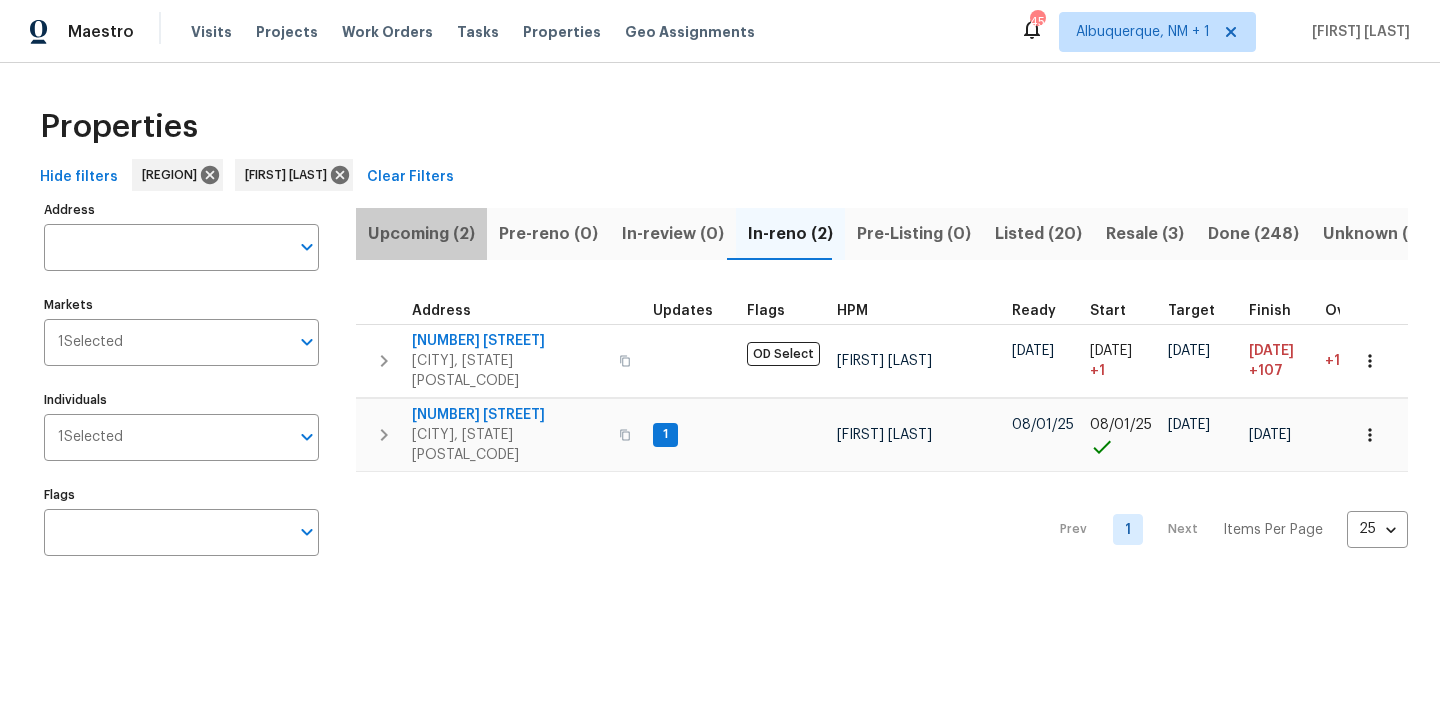 click on "Upcoming (2)" at bounding box center [421, 234] 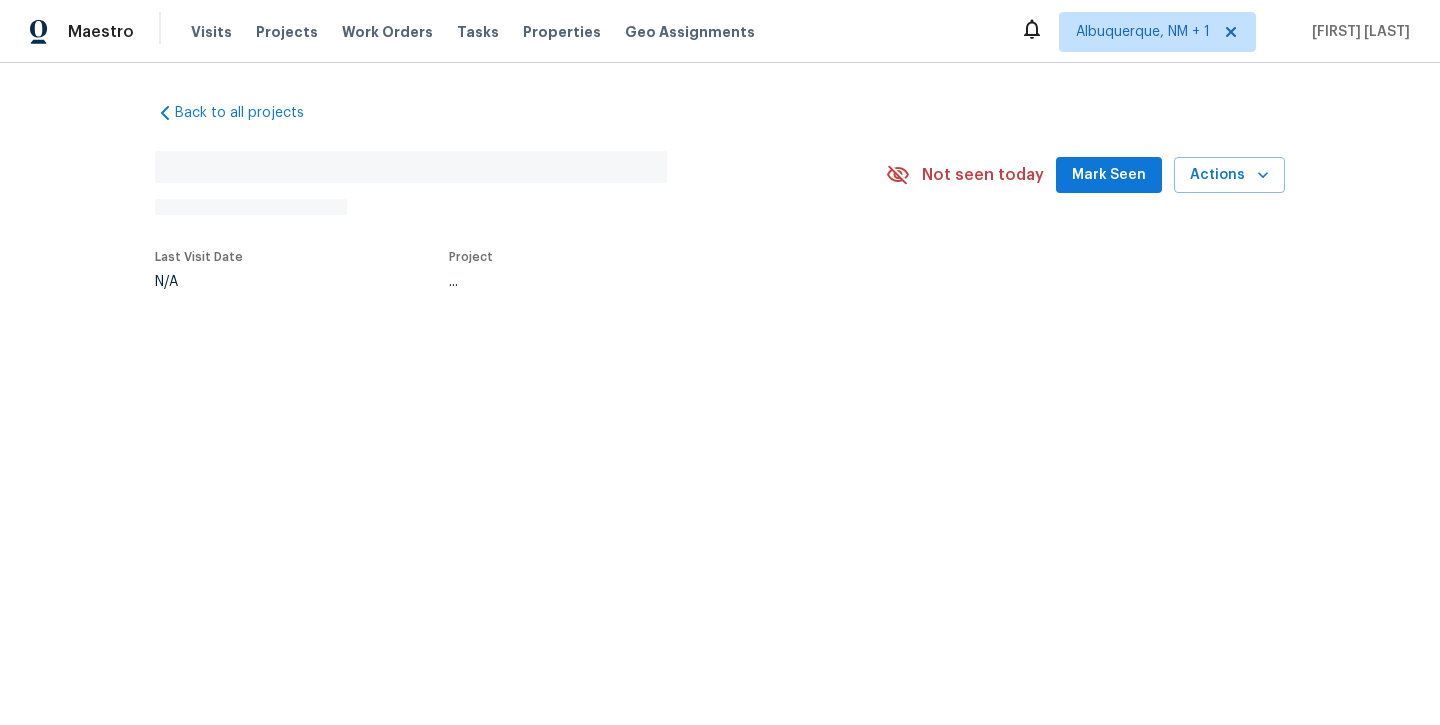 scroll, scrollTop: 0, scrollLeft: 0, axis: both 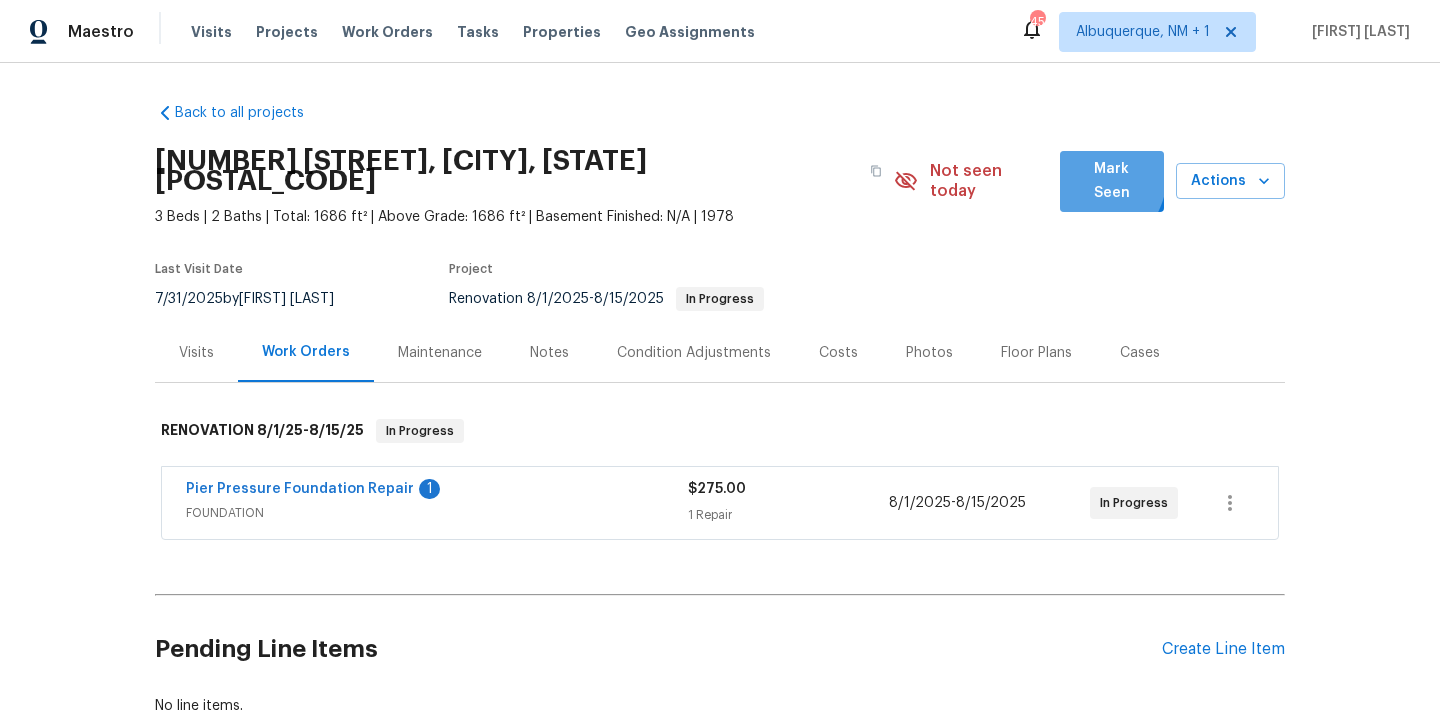click on "Mark Seen" at bounding box center (1112, 181) 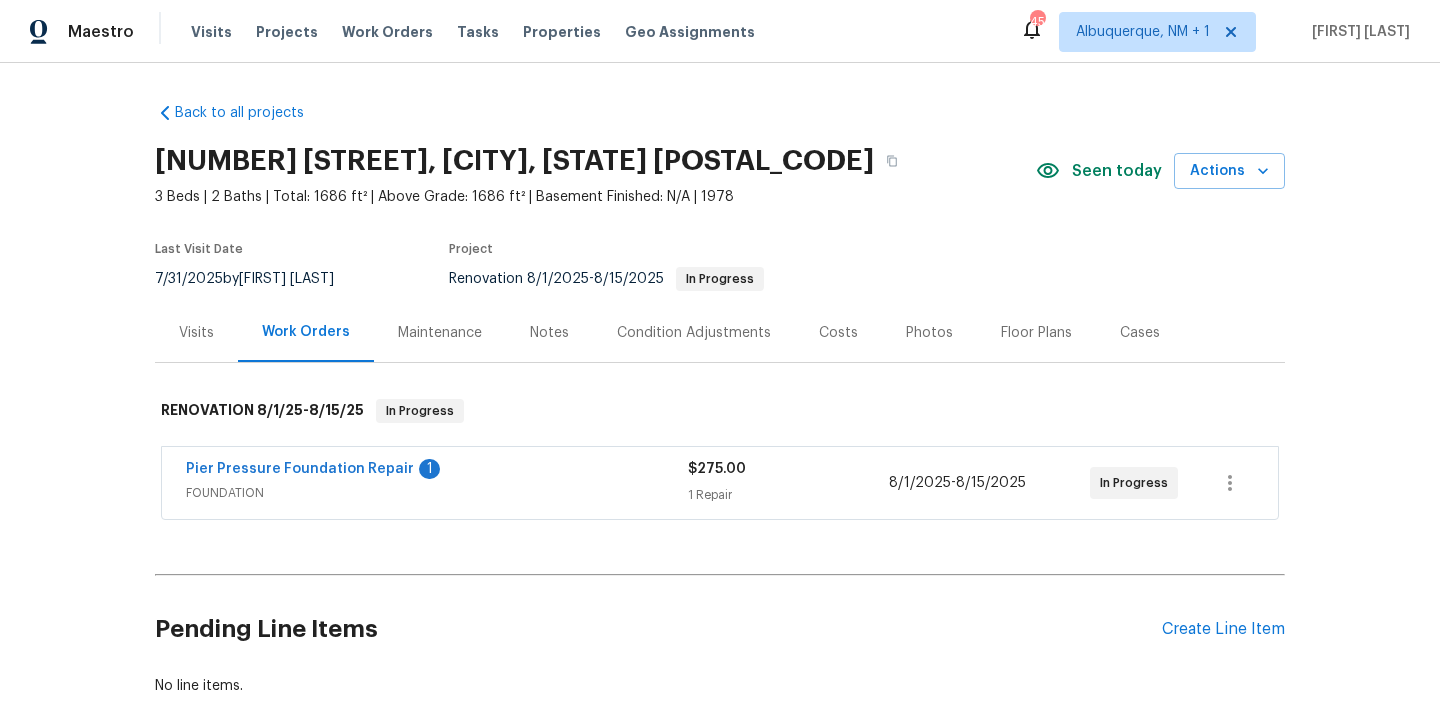 click on "Notes" at bounding box center (549, 332) 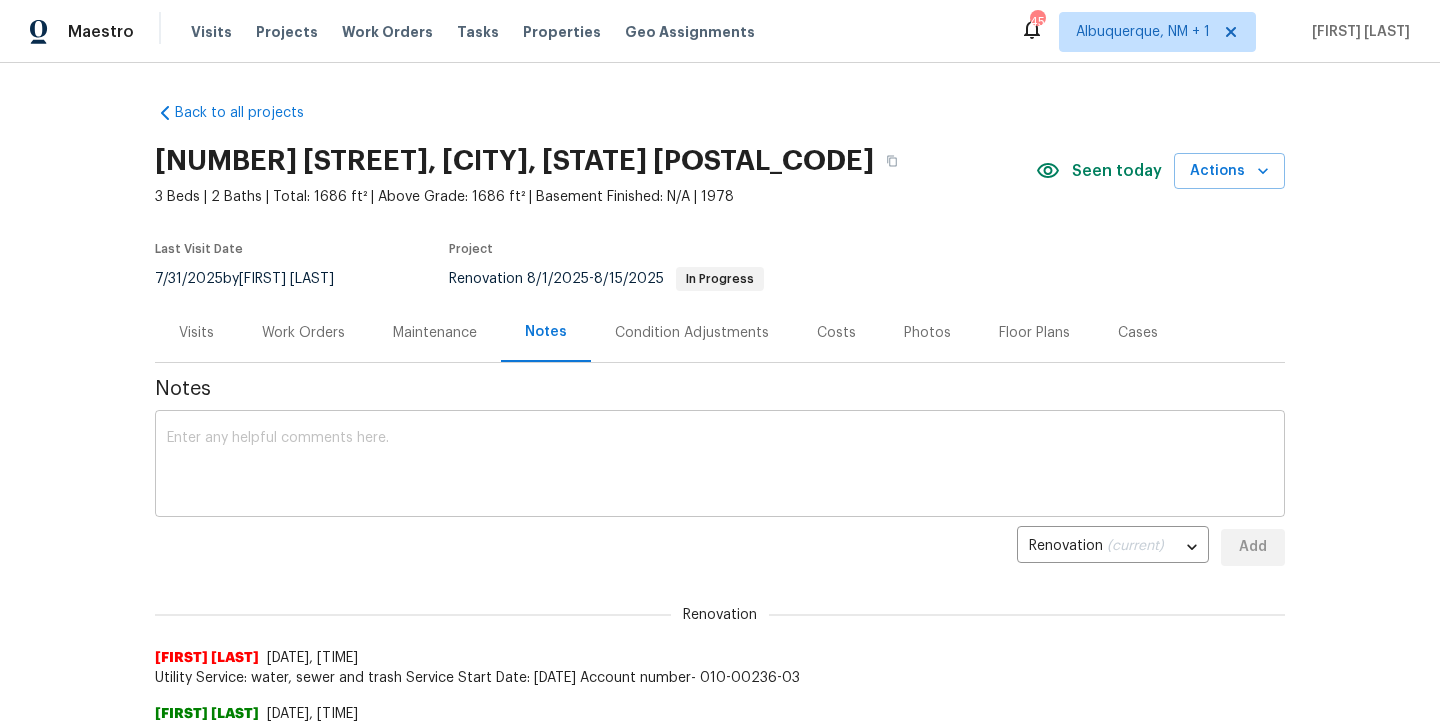 click at bounding box center [720, 466] 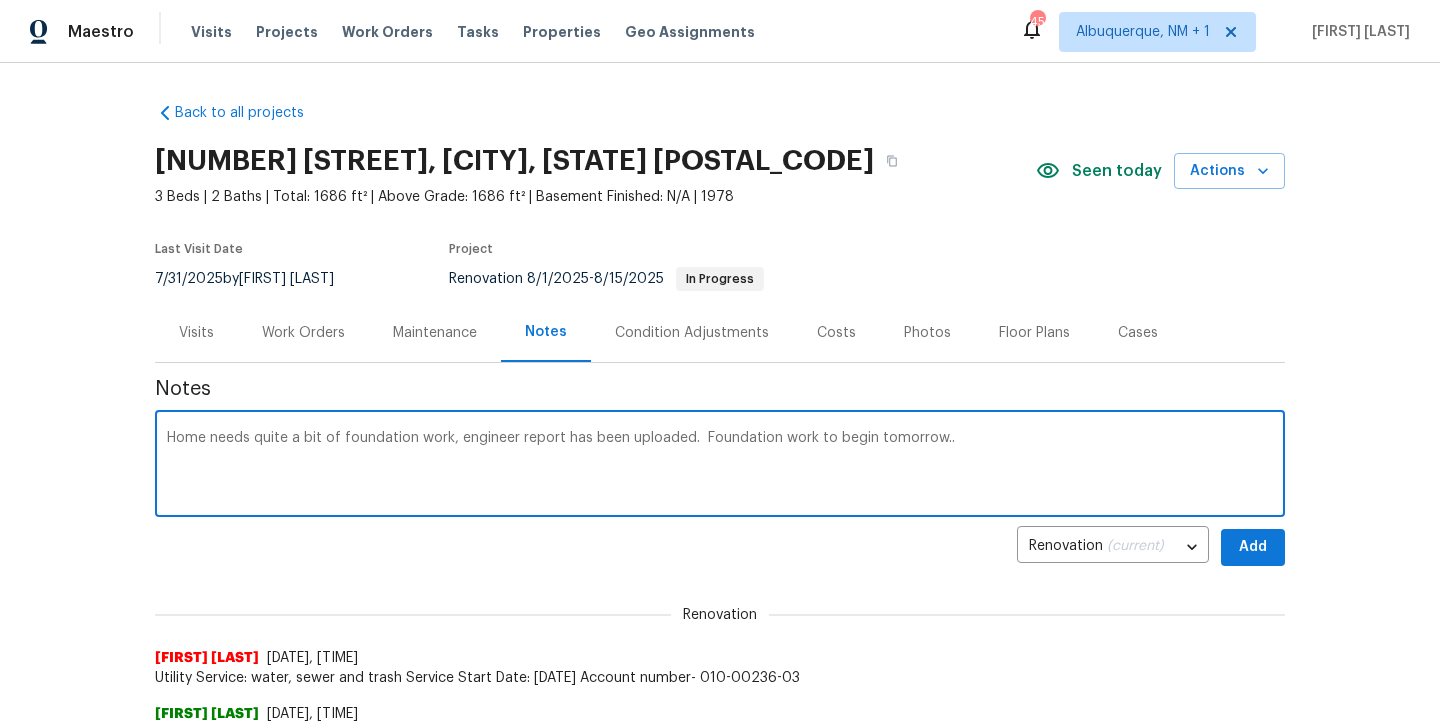 type on "Home needs quite a bit of foundation work, engineer report has been uploaded.  Foundation work to begin tomorrow.." 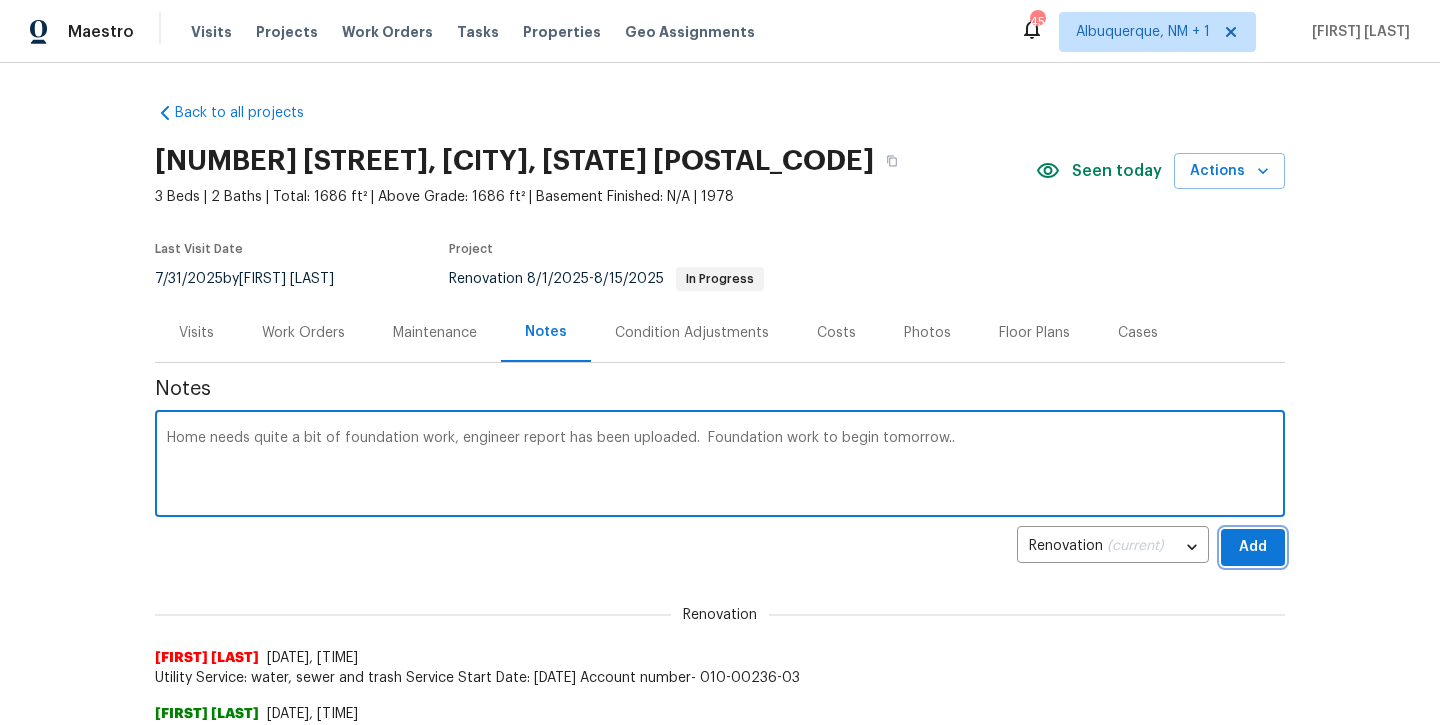 click on "Add" at bounding box center (1253, 547) 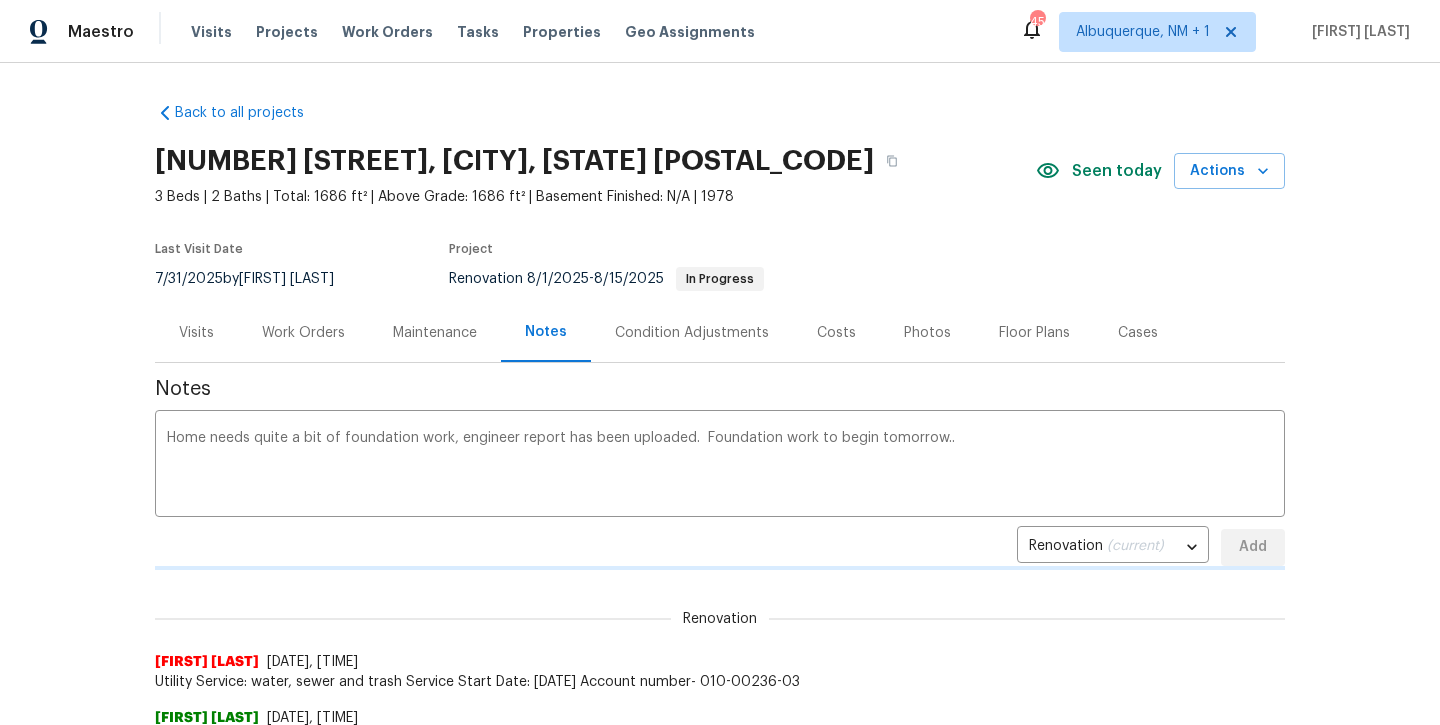 type 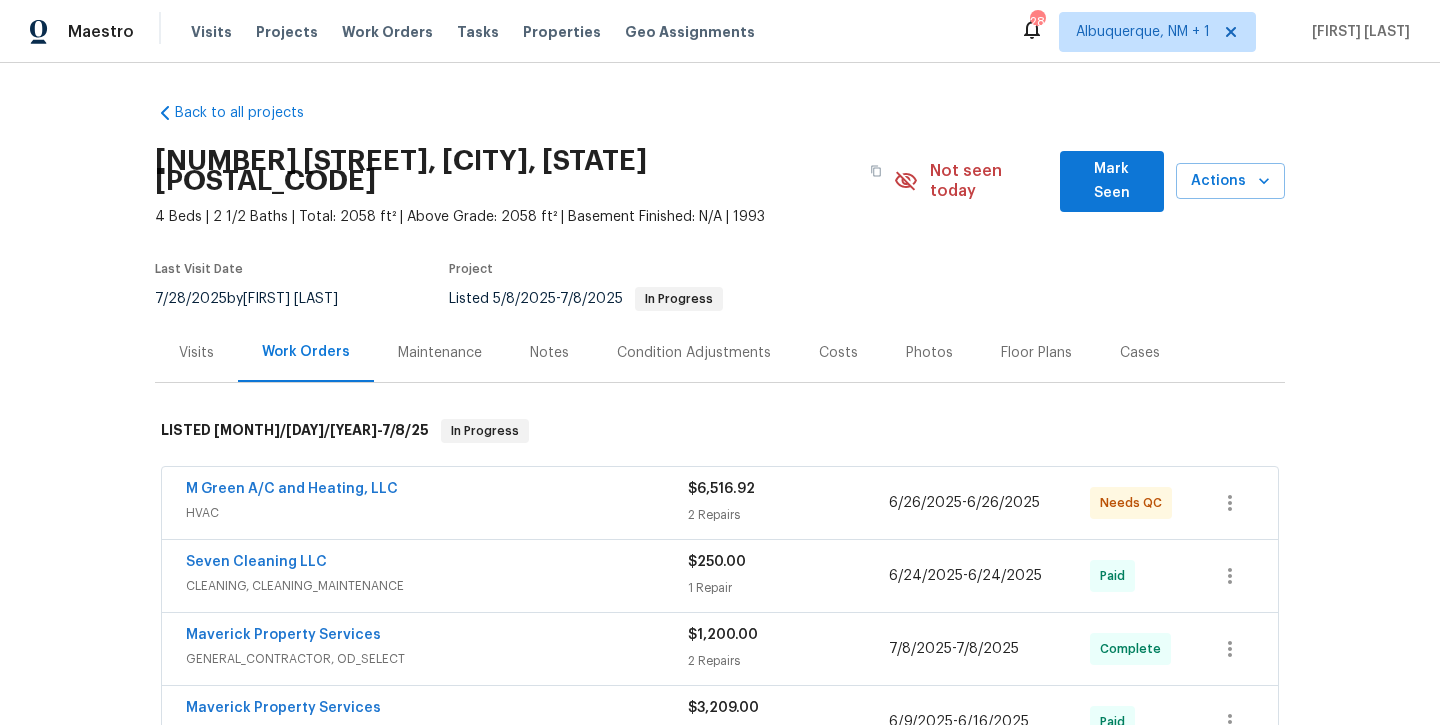 scroll, scrollTop: 0, scrollLeft: 0, axis: both 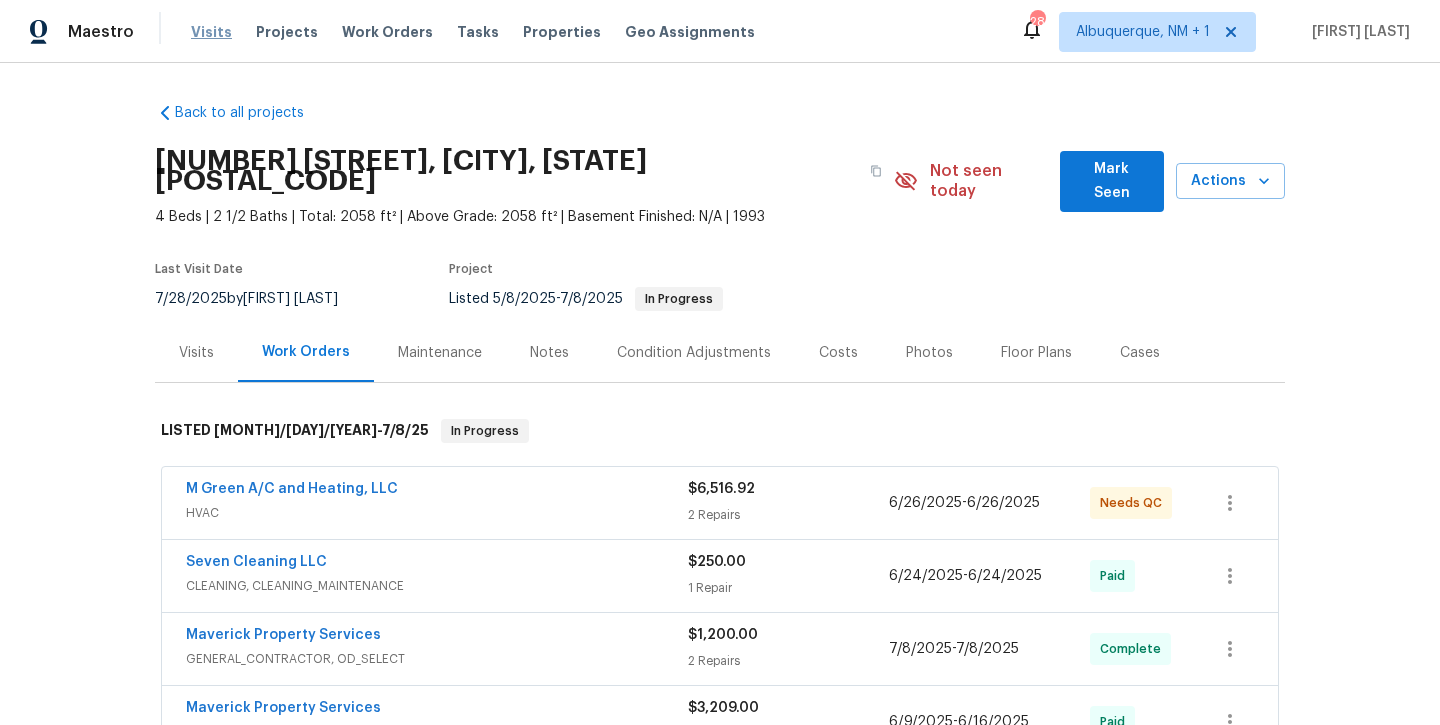 click on "Visits" at bounding box center (211, 32) 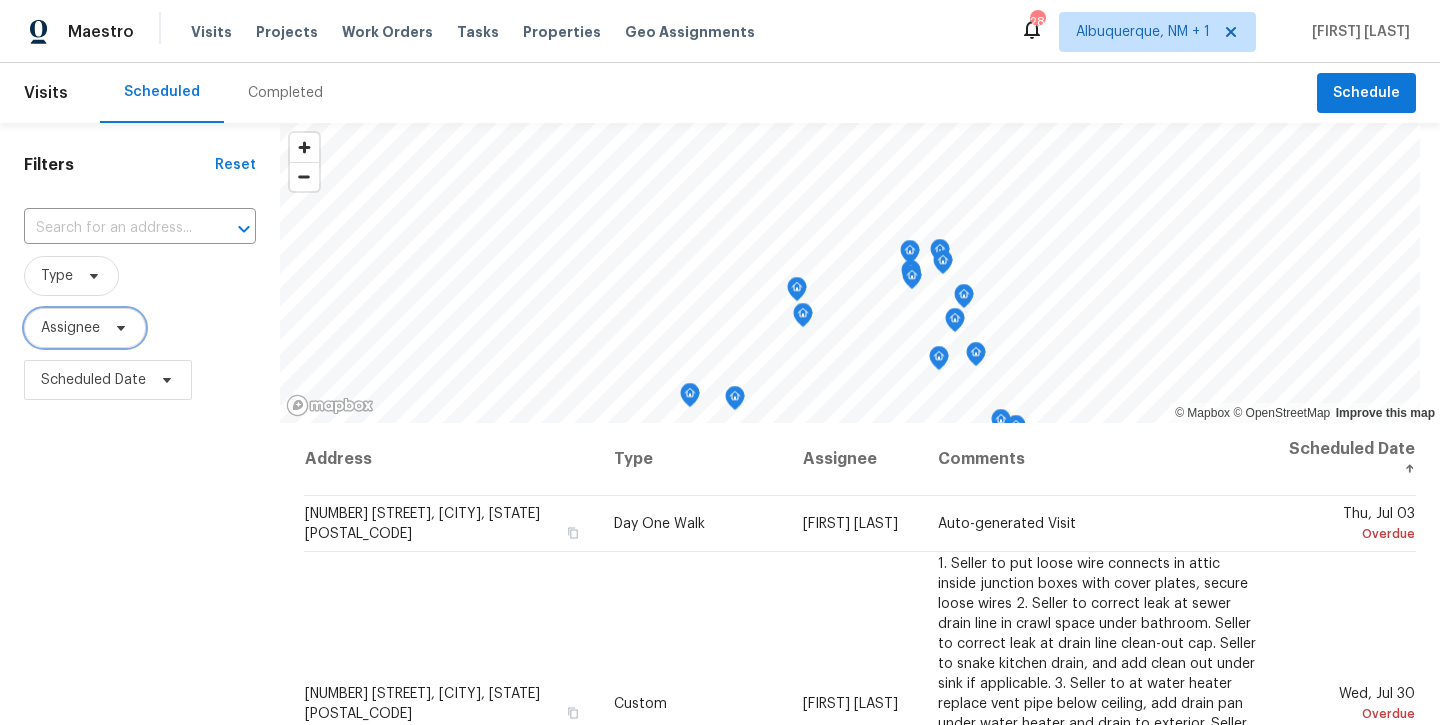click at bounding box center [118, 328] 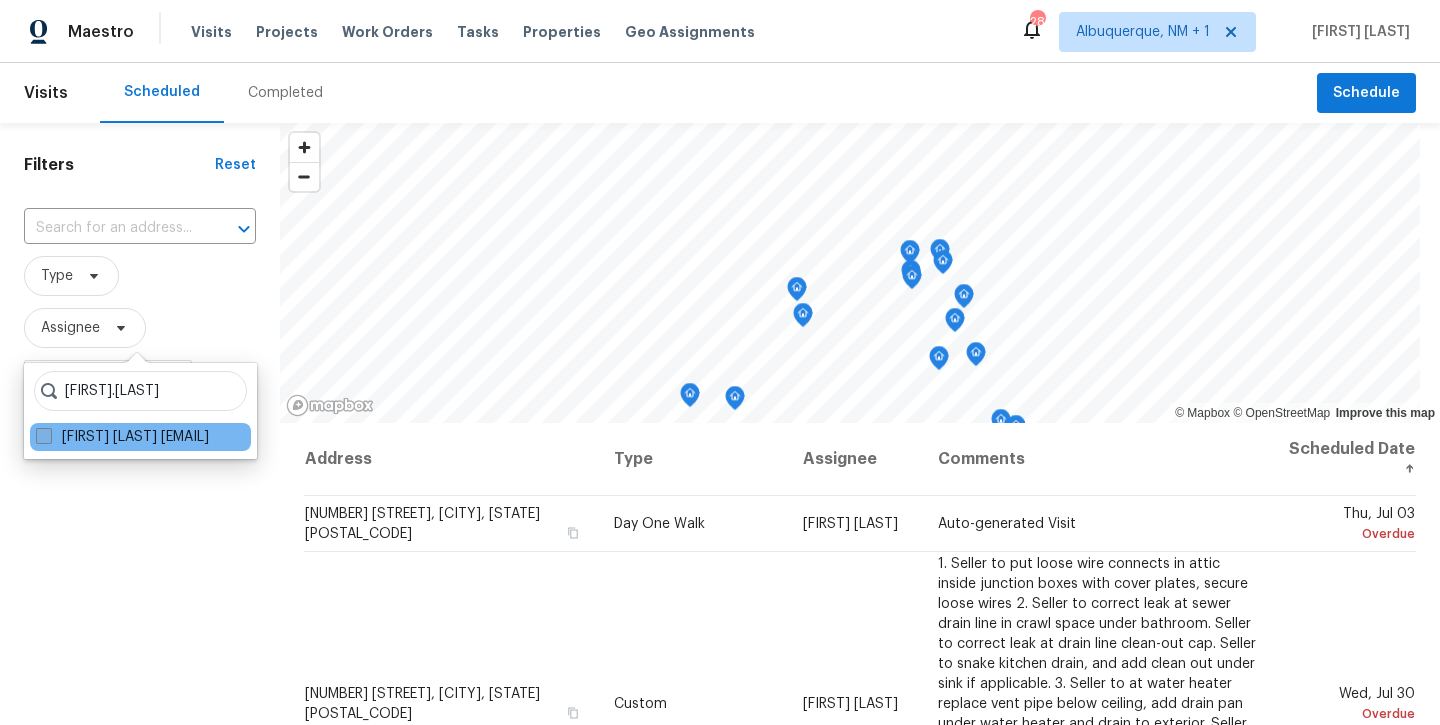 type on "Andrew.kempka" 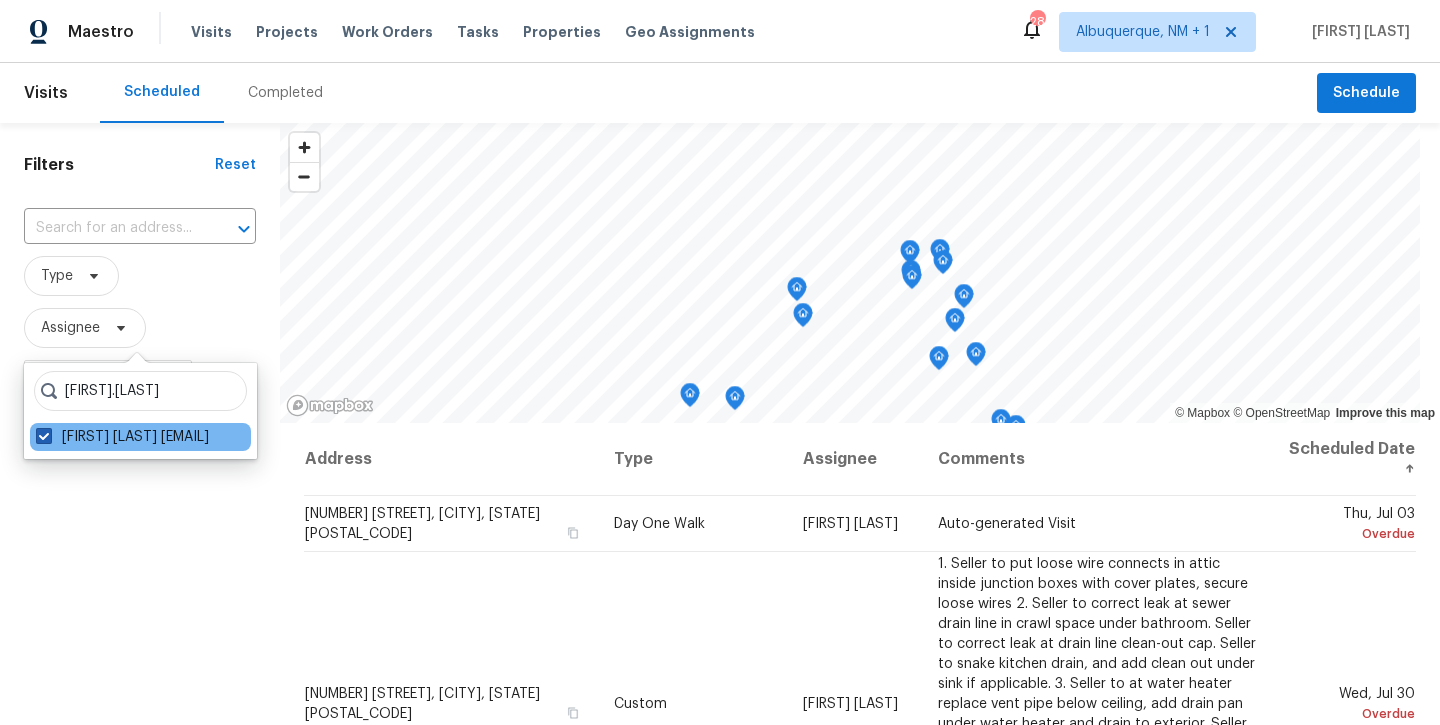 checkbox on "true" 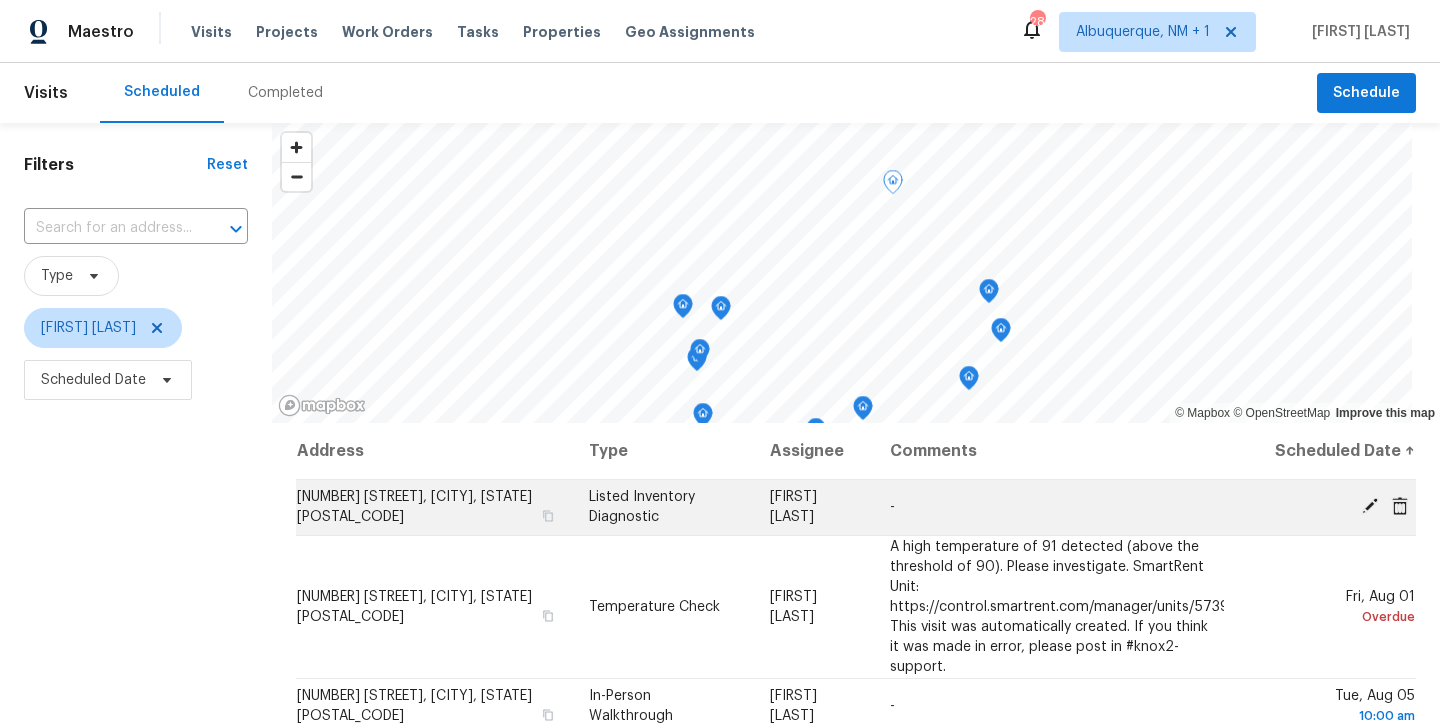 click 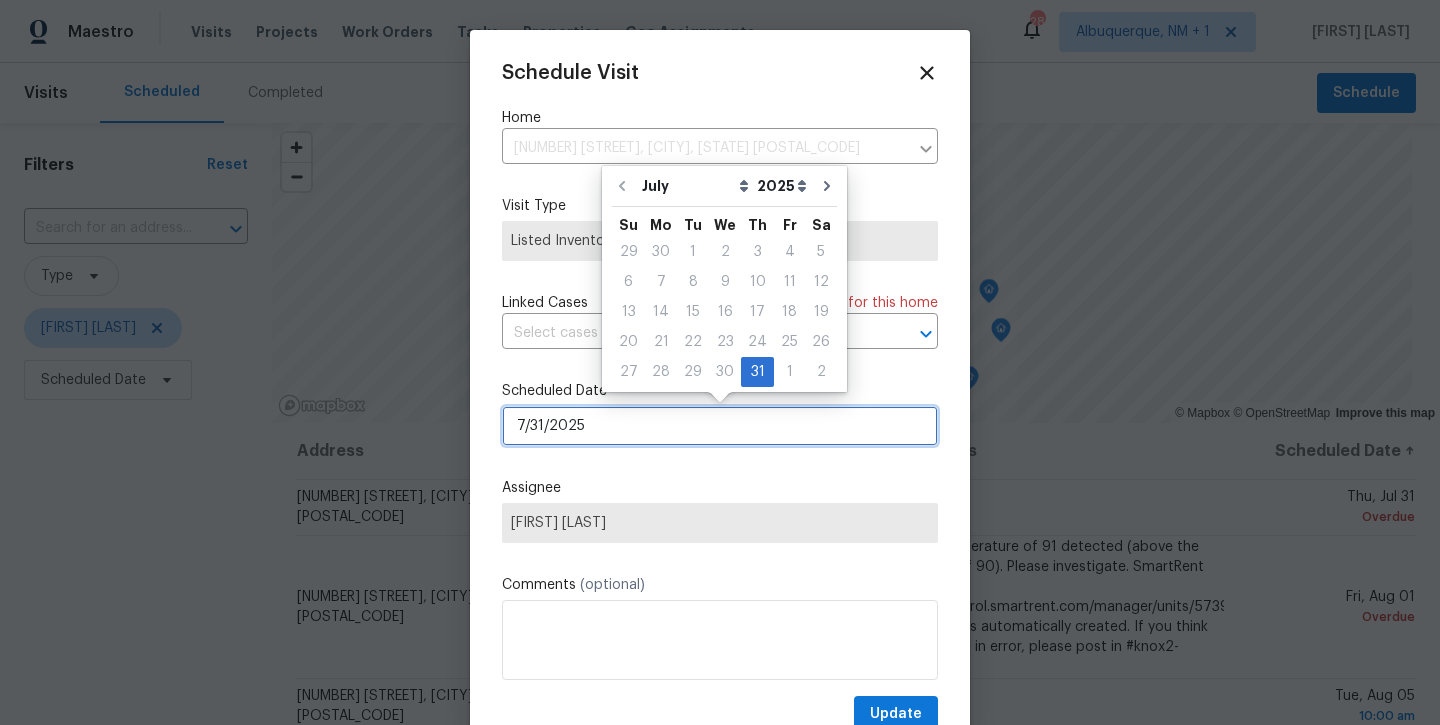 click on "7/31/2025" at bounding box center (720, 426) 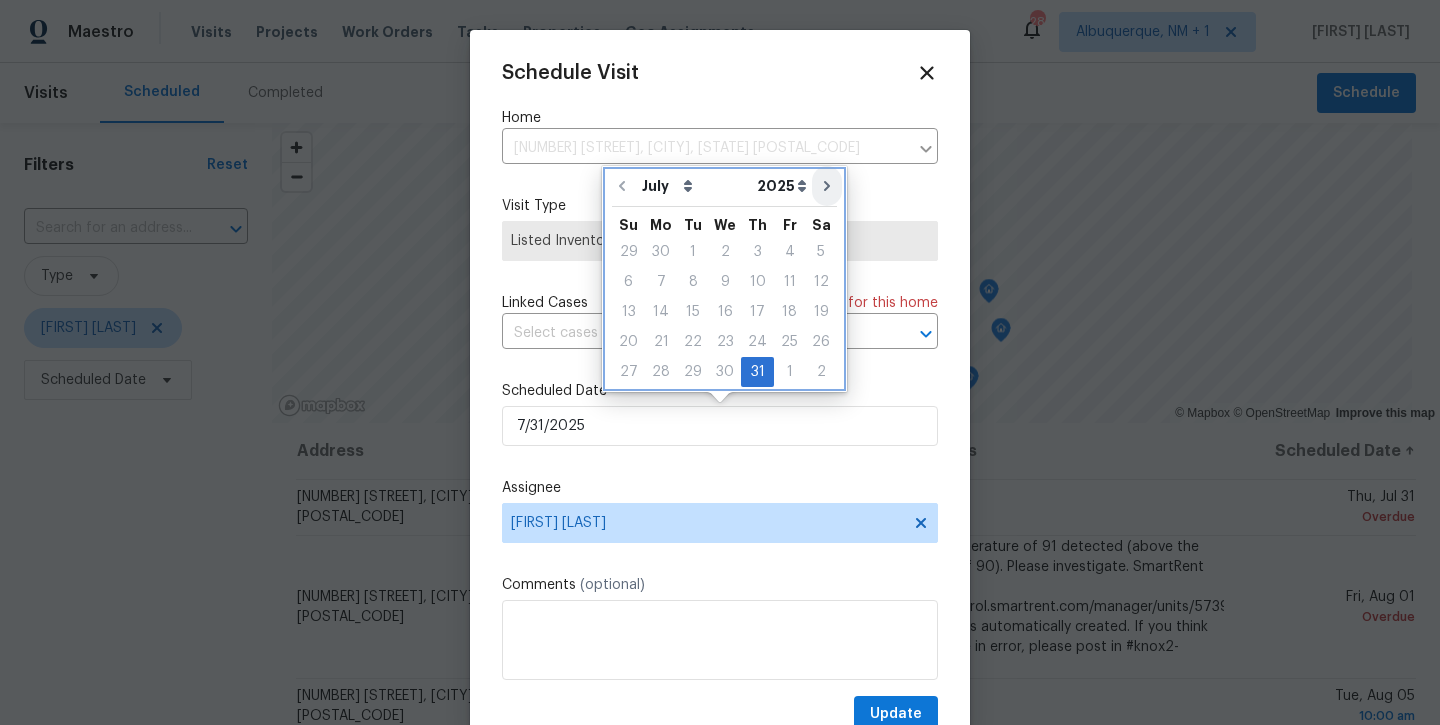 click 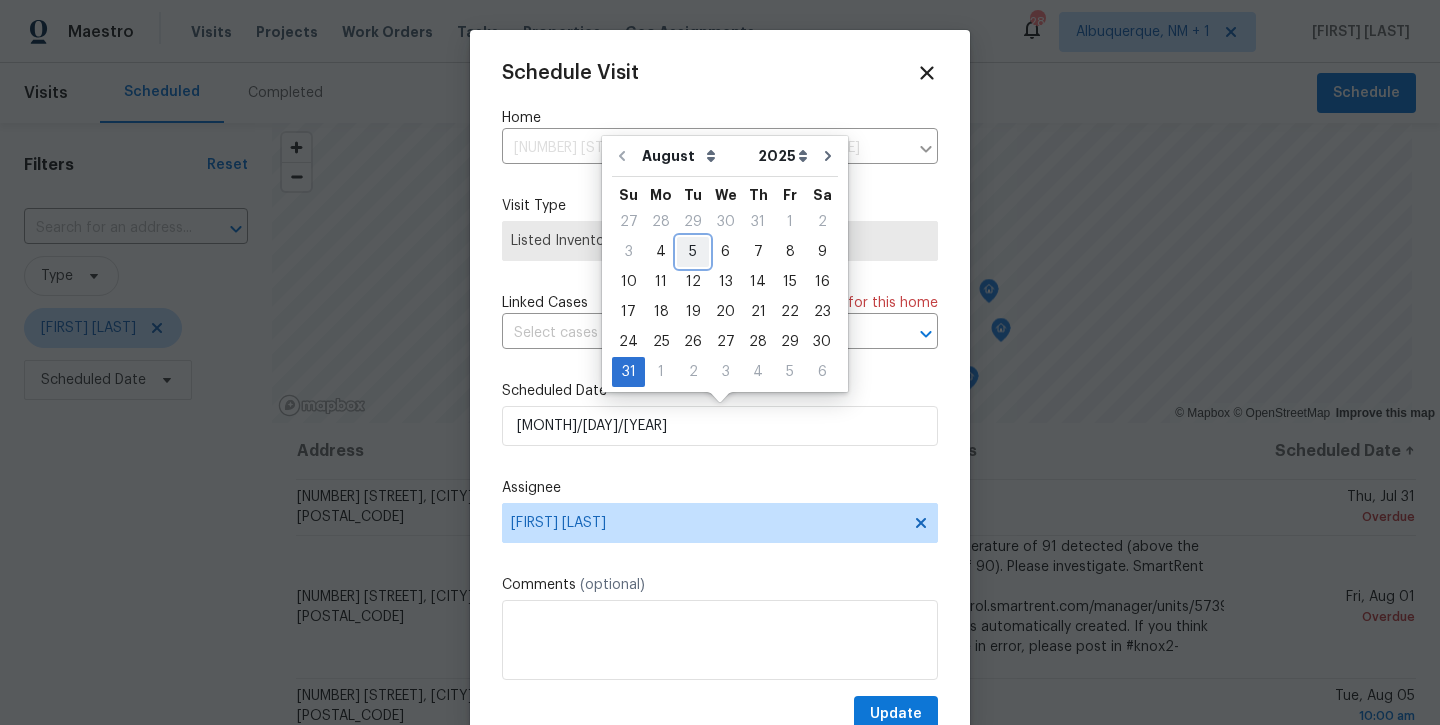 click on "5" at bounding box center [693, 252] 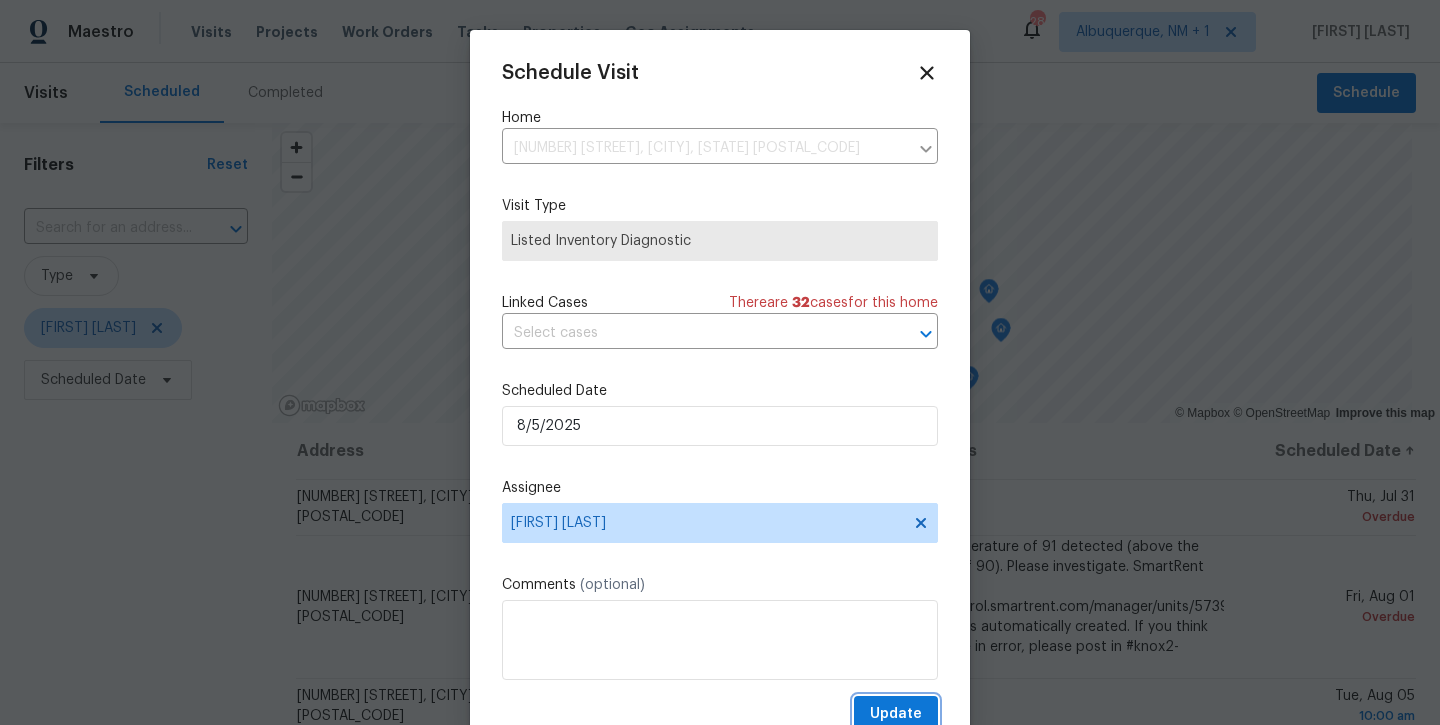 click on "Update" at bounding box center [896, 714] 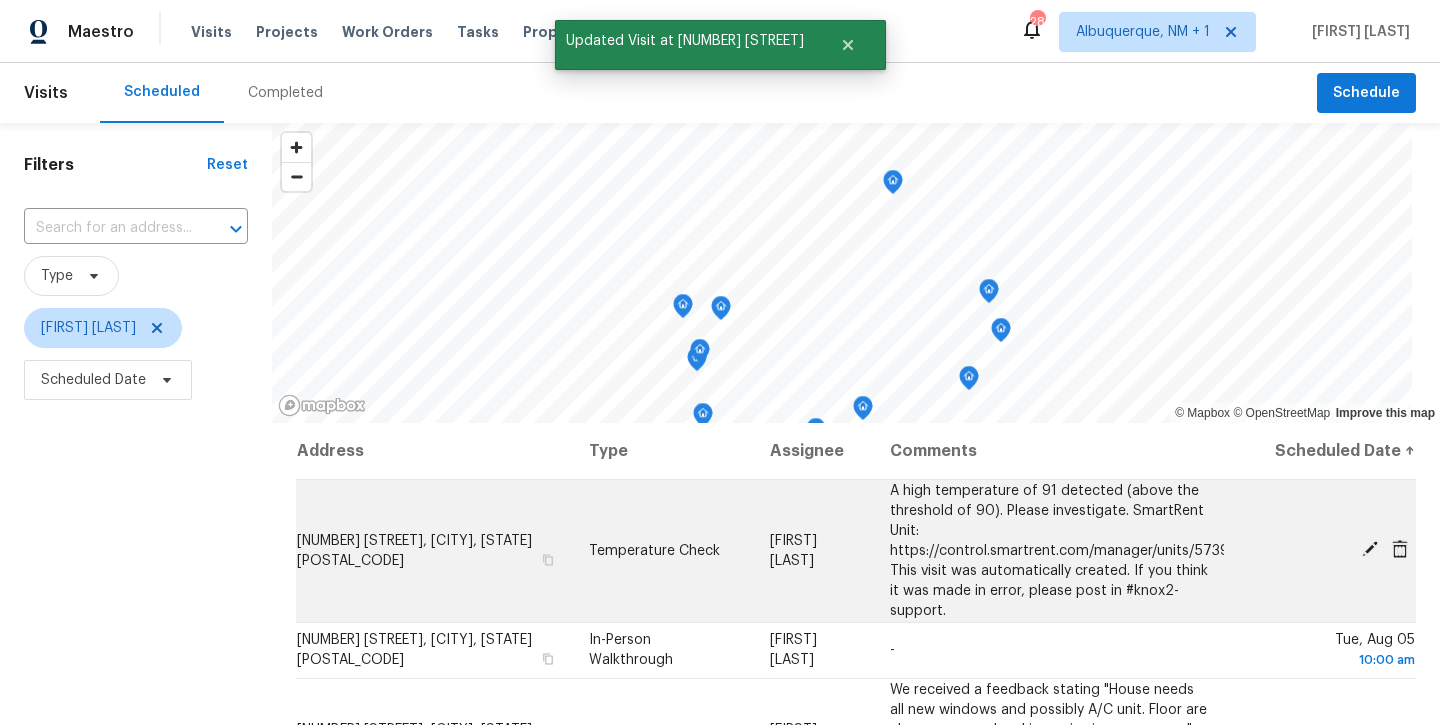 click 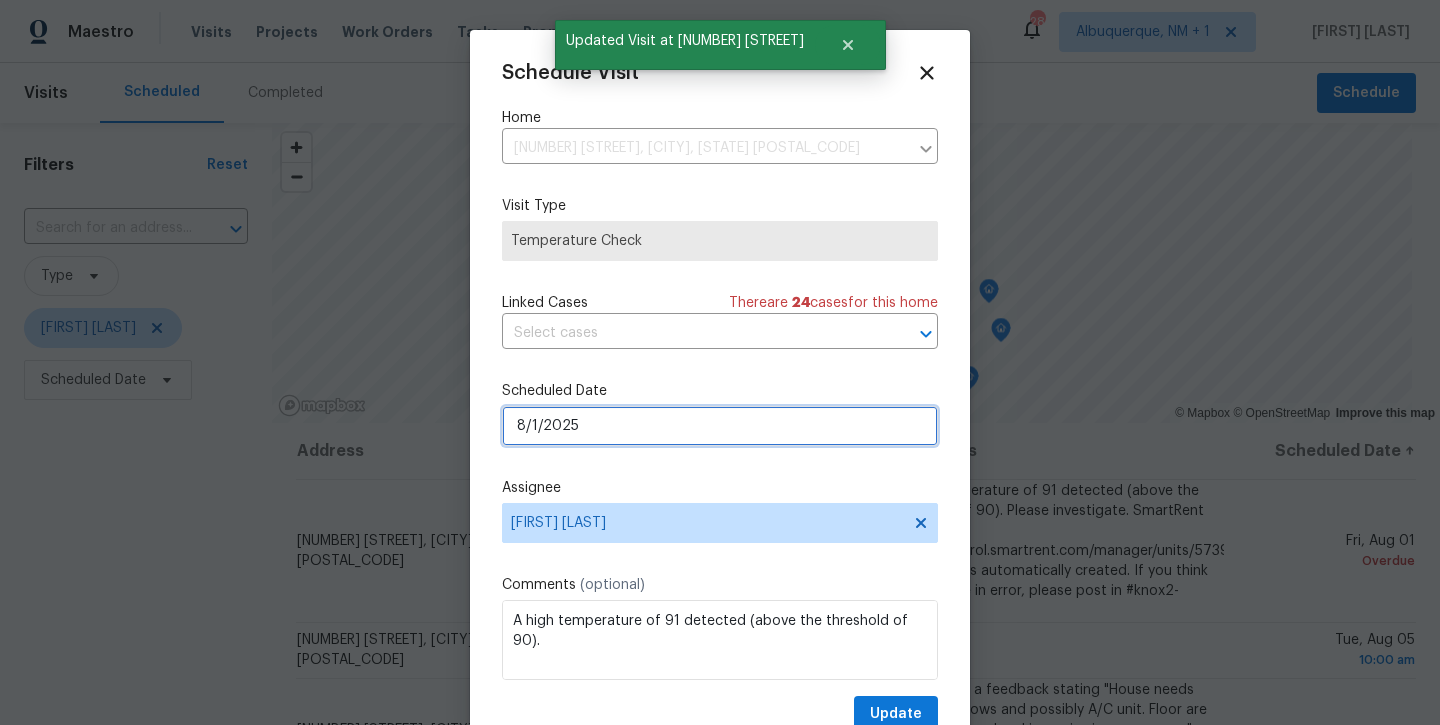 click on "8/1/2025" at bounding box center [720, 426] 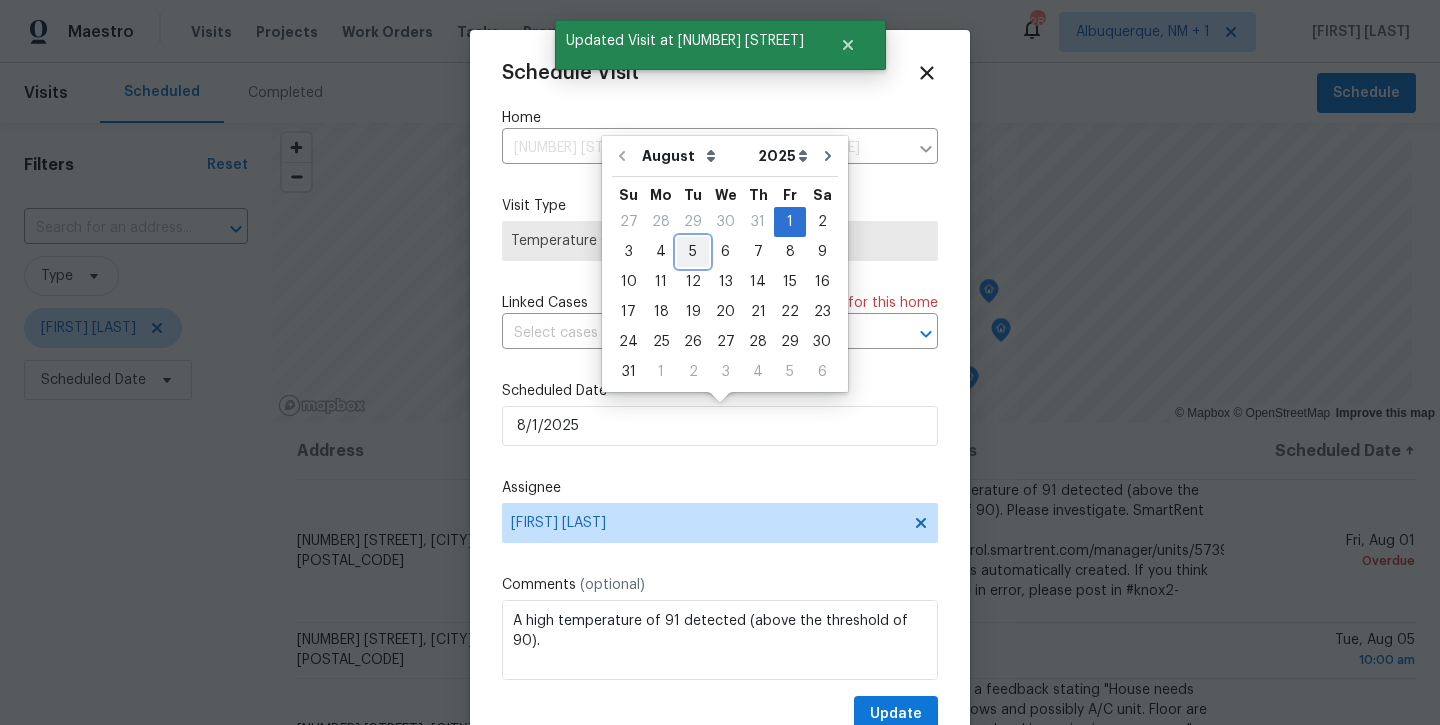 click on "5" at bounding box center (693, 252) 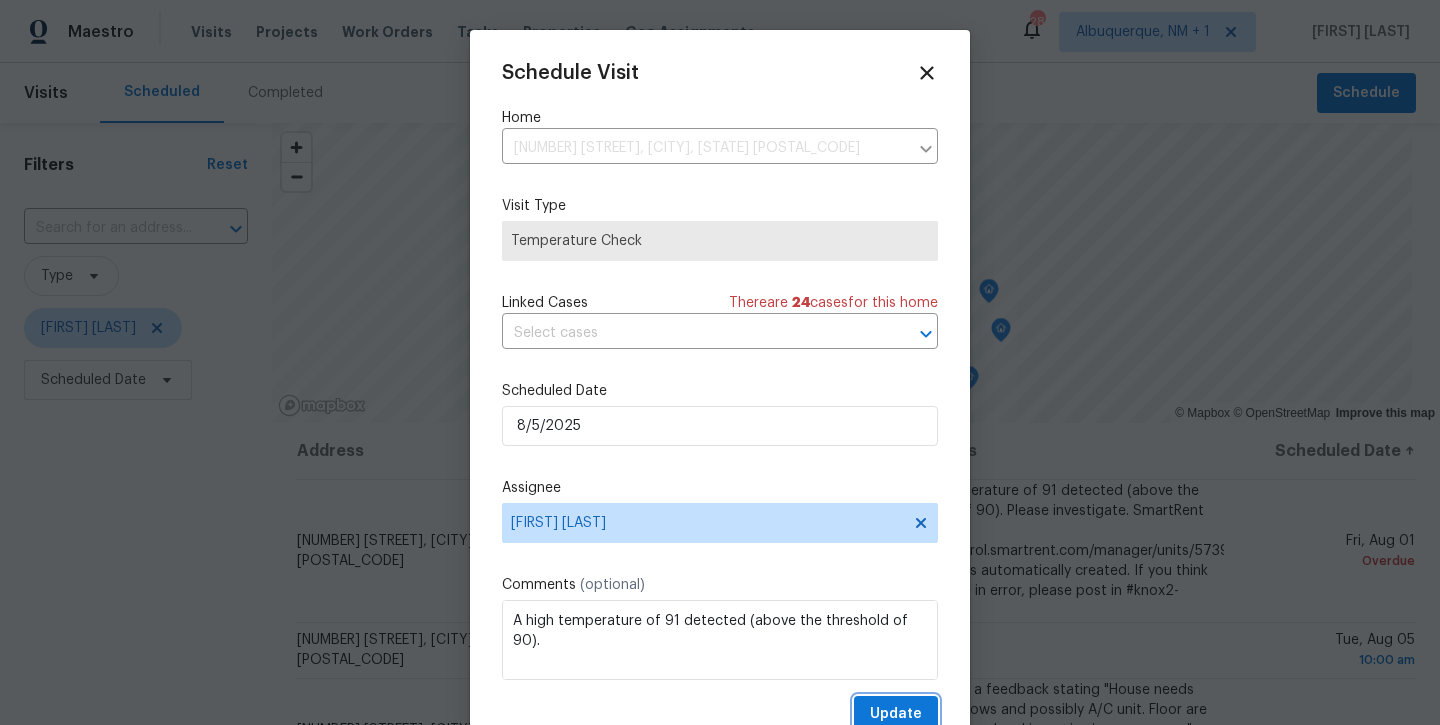 click on "Update" at bounding box center (896, 714) 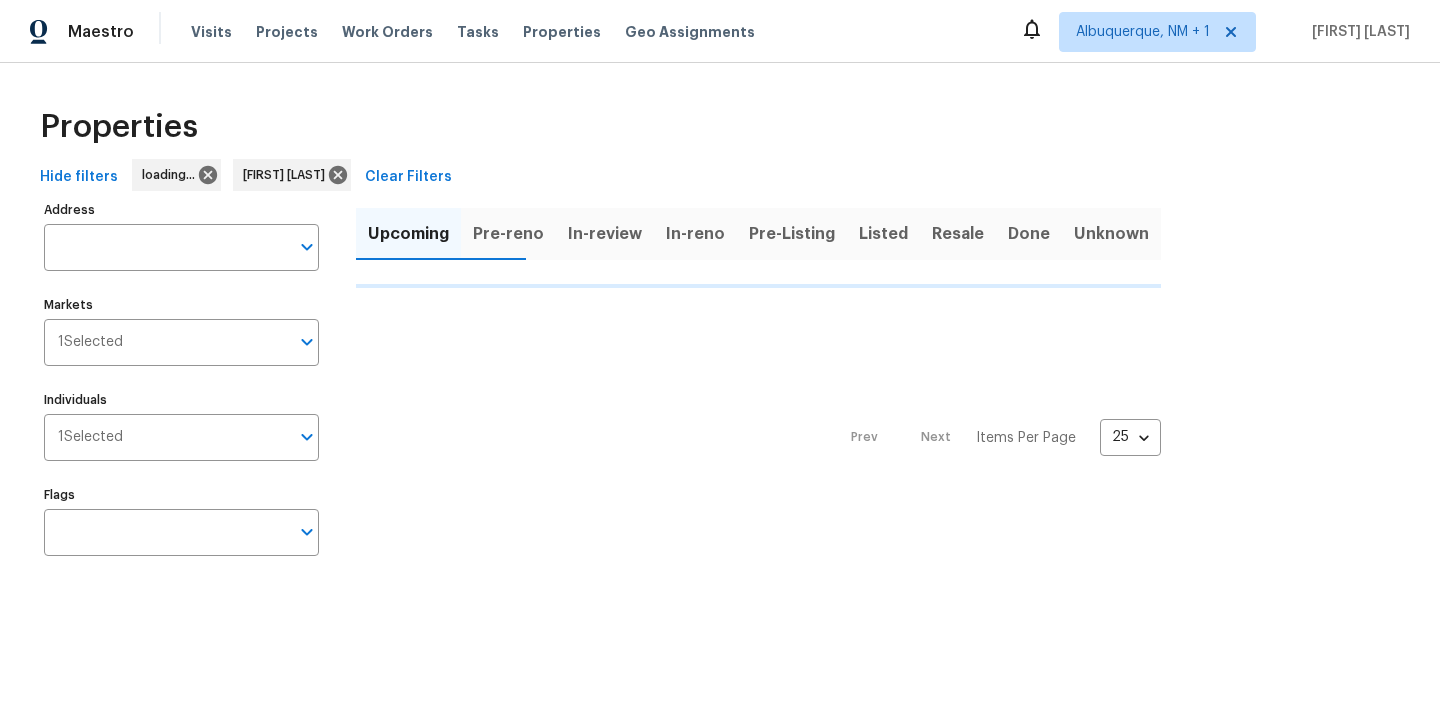 scroll, scrollTop: 0, scrollLeft: 0, axis: both 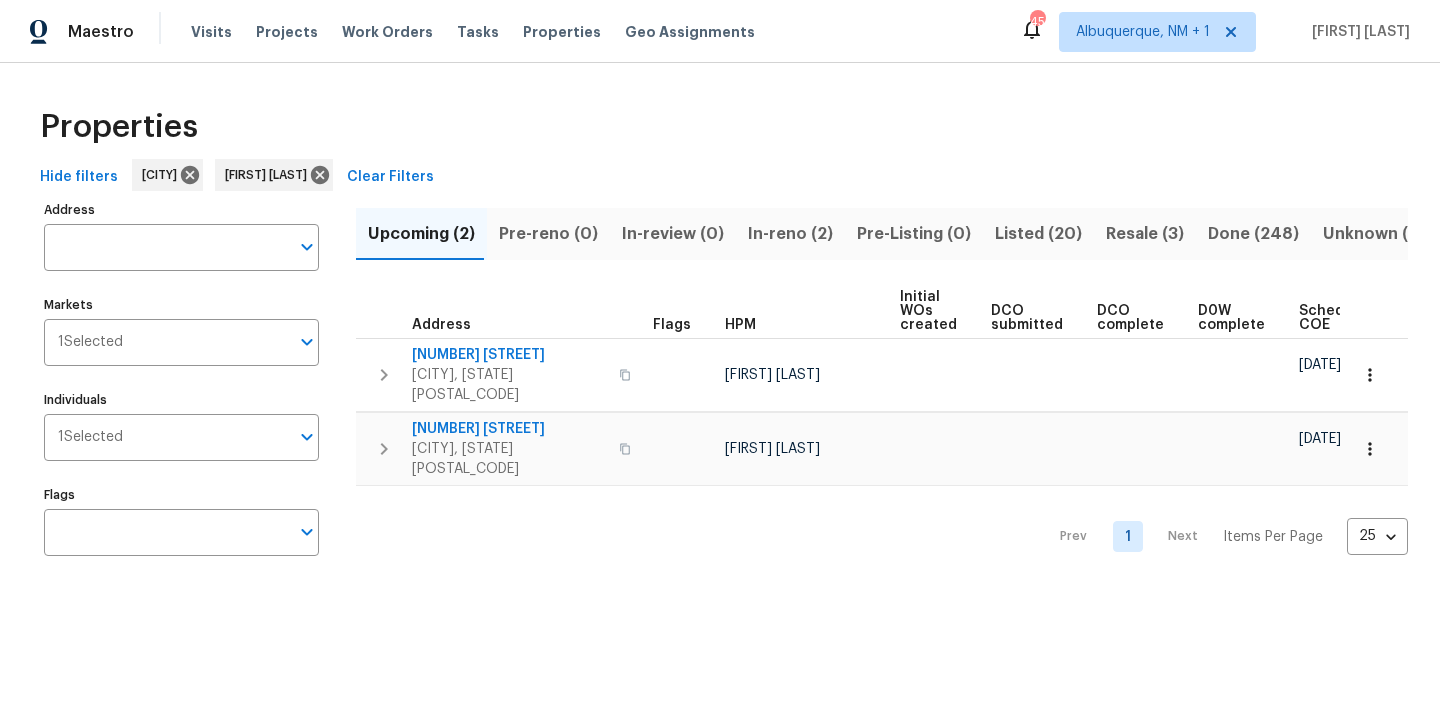 click on "In-reno (2)" at bounding box center (790, 234) 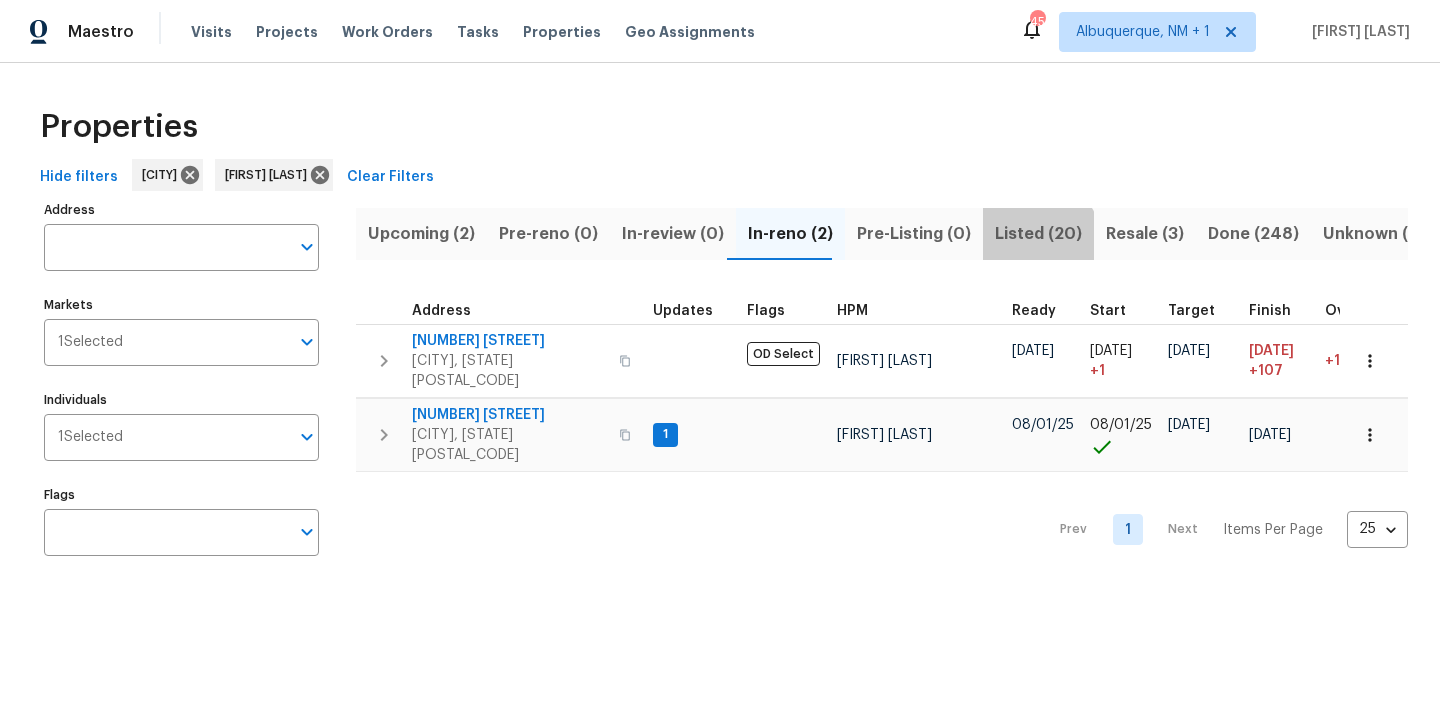 click on "Listed (20)" at bounding box center (1038, 234) 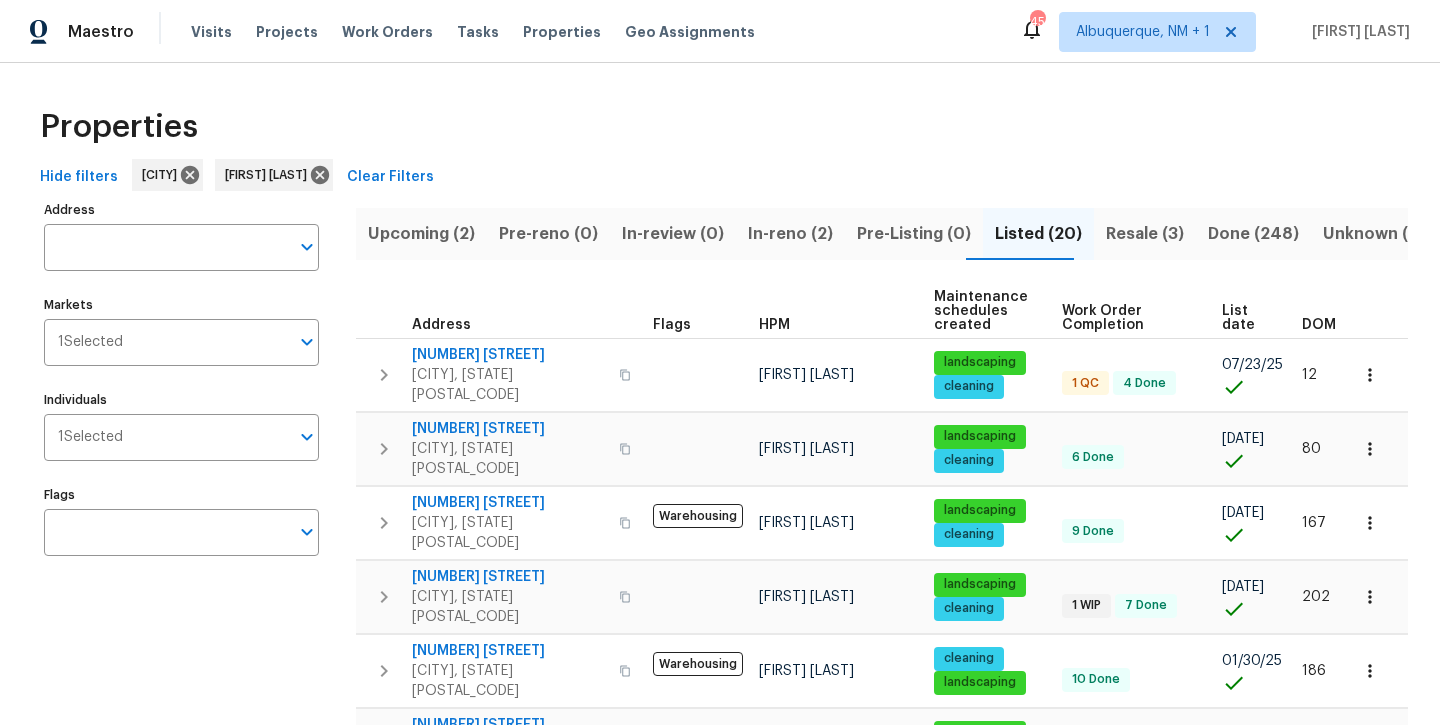click on "Resale (3)" at bounding box center [1145, 234] 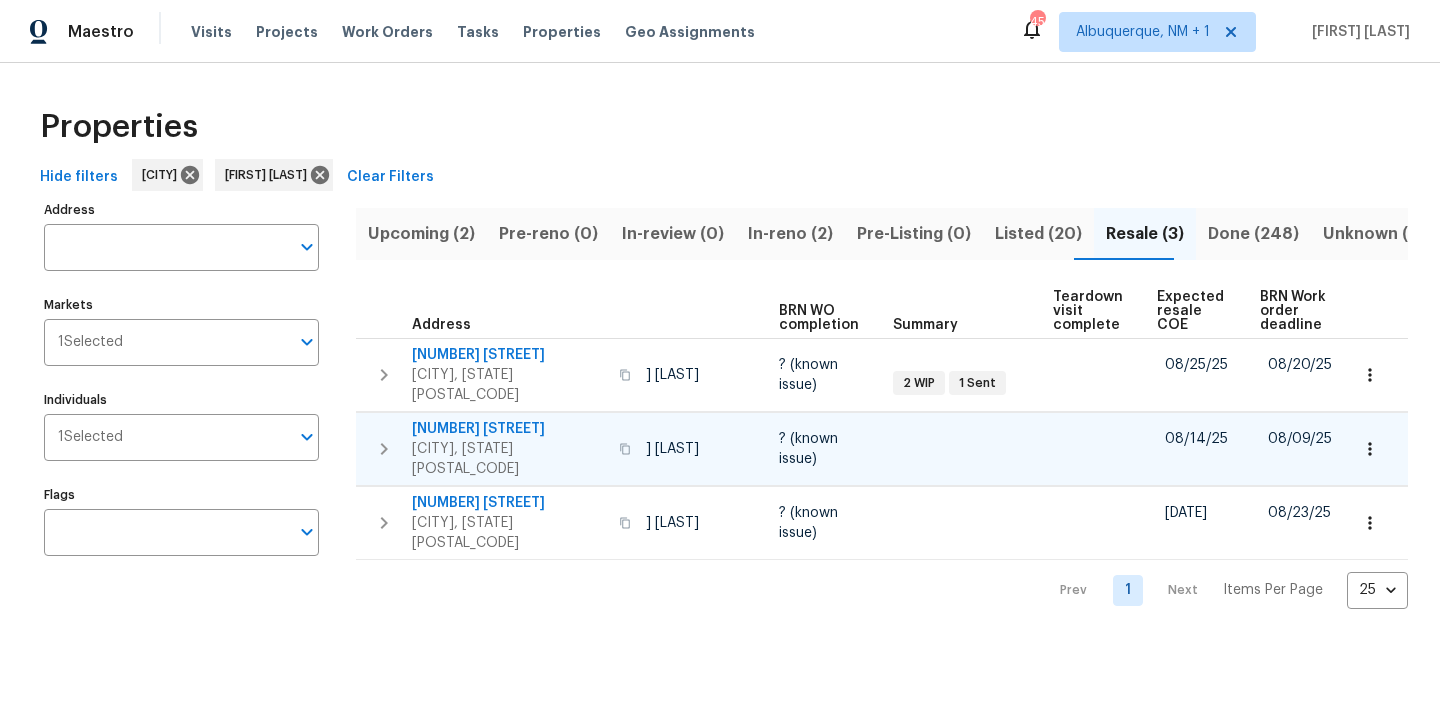 scroll, scrollTop: 0, scrollLeft: 120, axis: horizontal 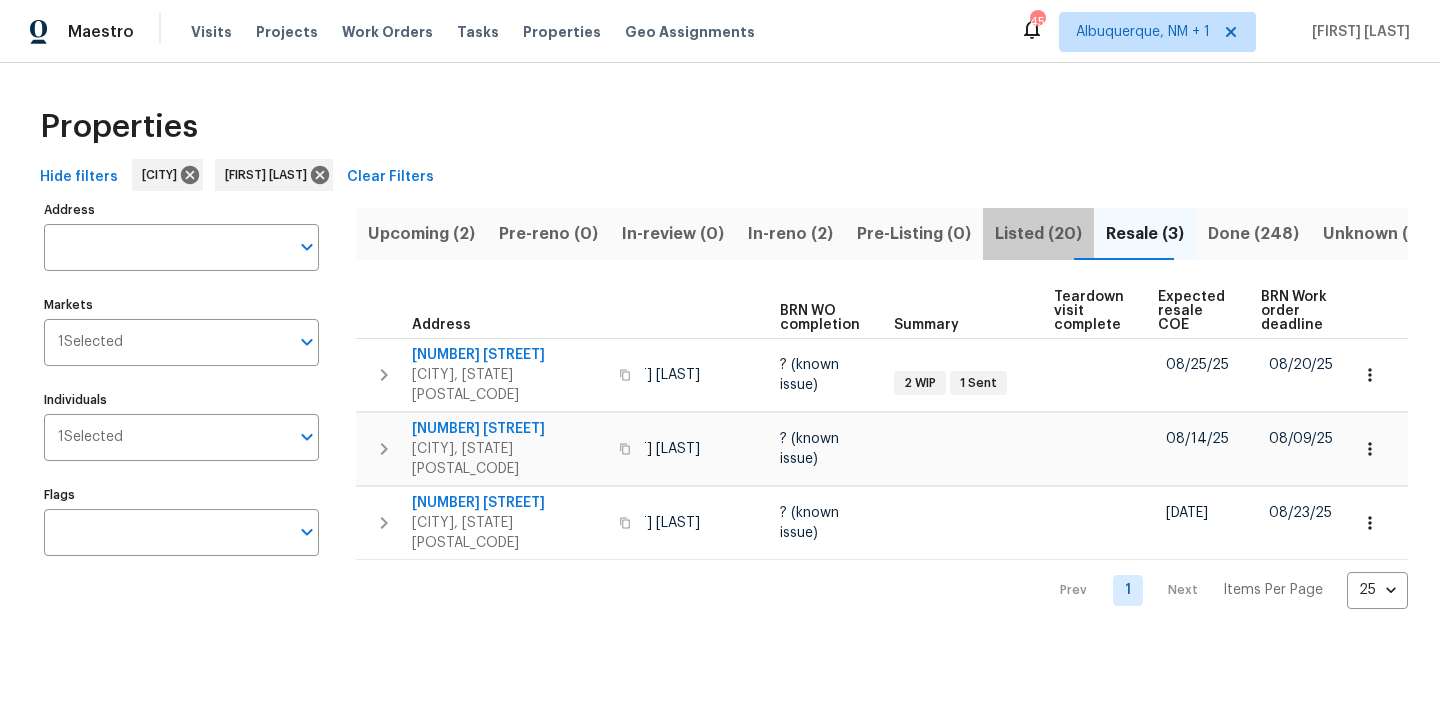 click on "Listed (20)" at bounding box center (1038, 234) 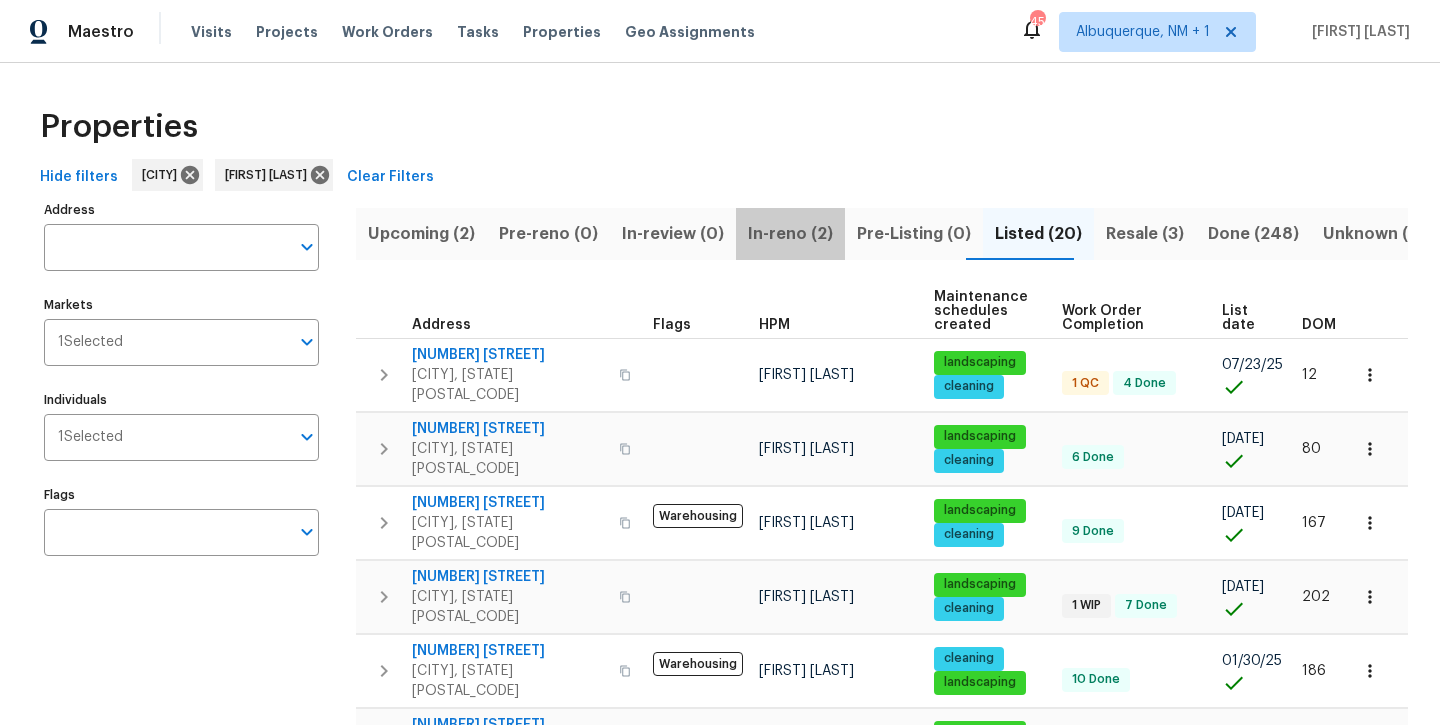click on "In-reno (2)" at bounding box center [790, 234] 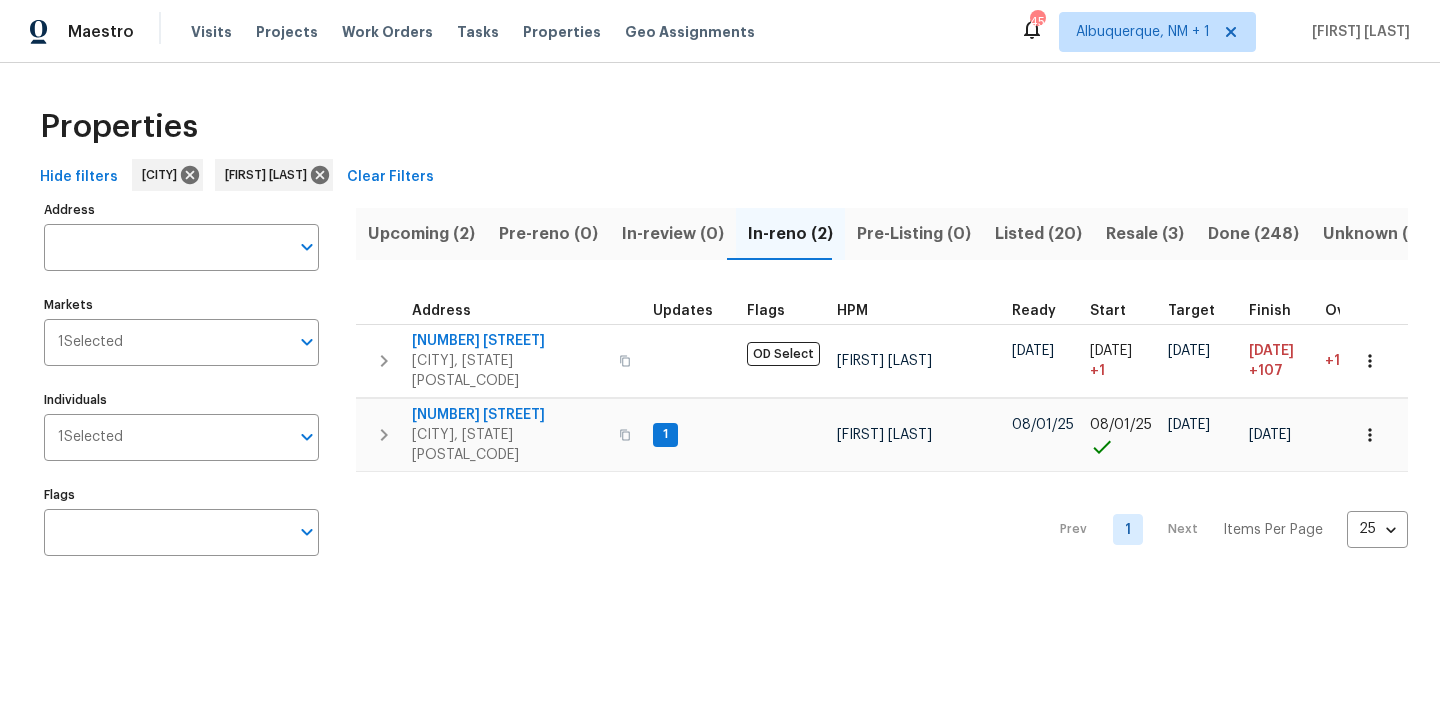 click on "Upcoming (2)" at bounding box center [421, 234] 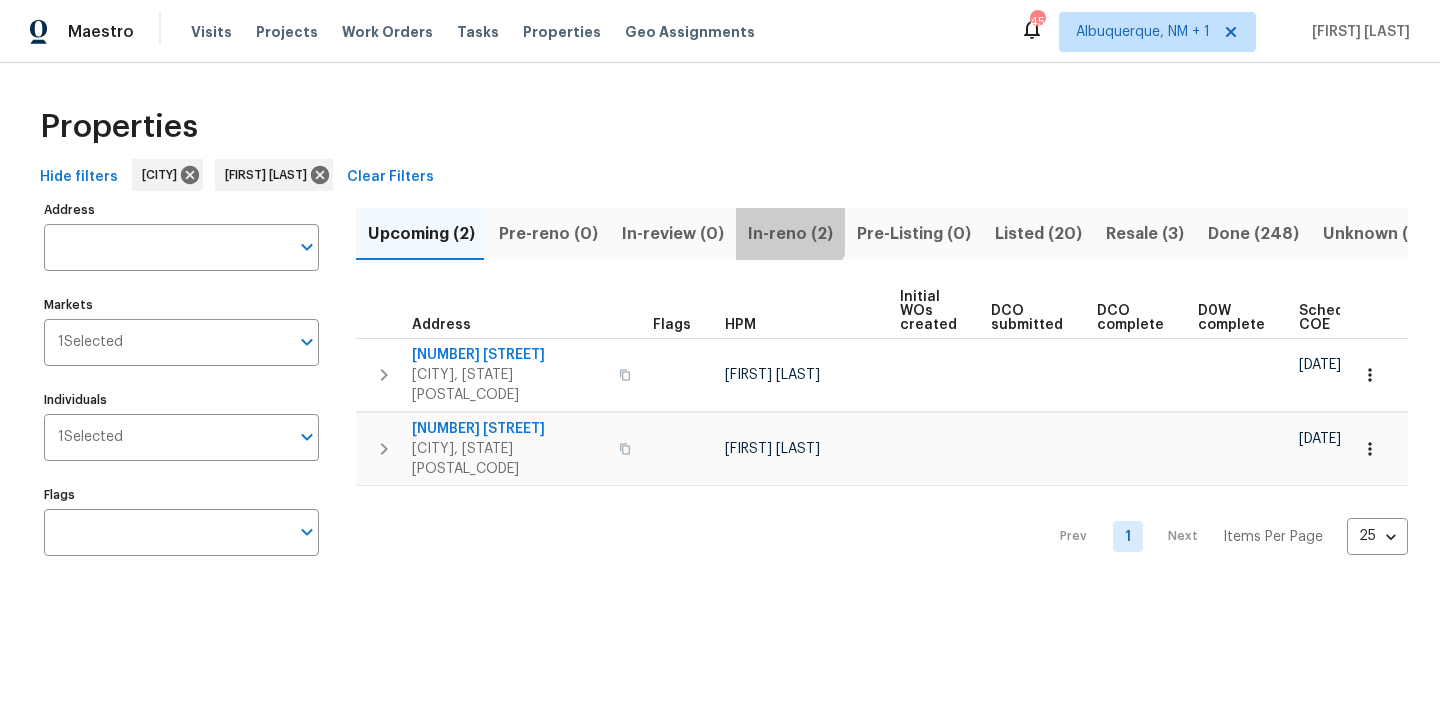 click on "In-reno (2)" at bounding box center (790, 234) 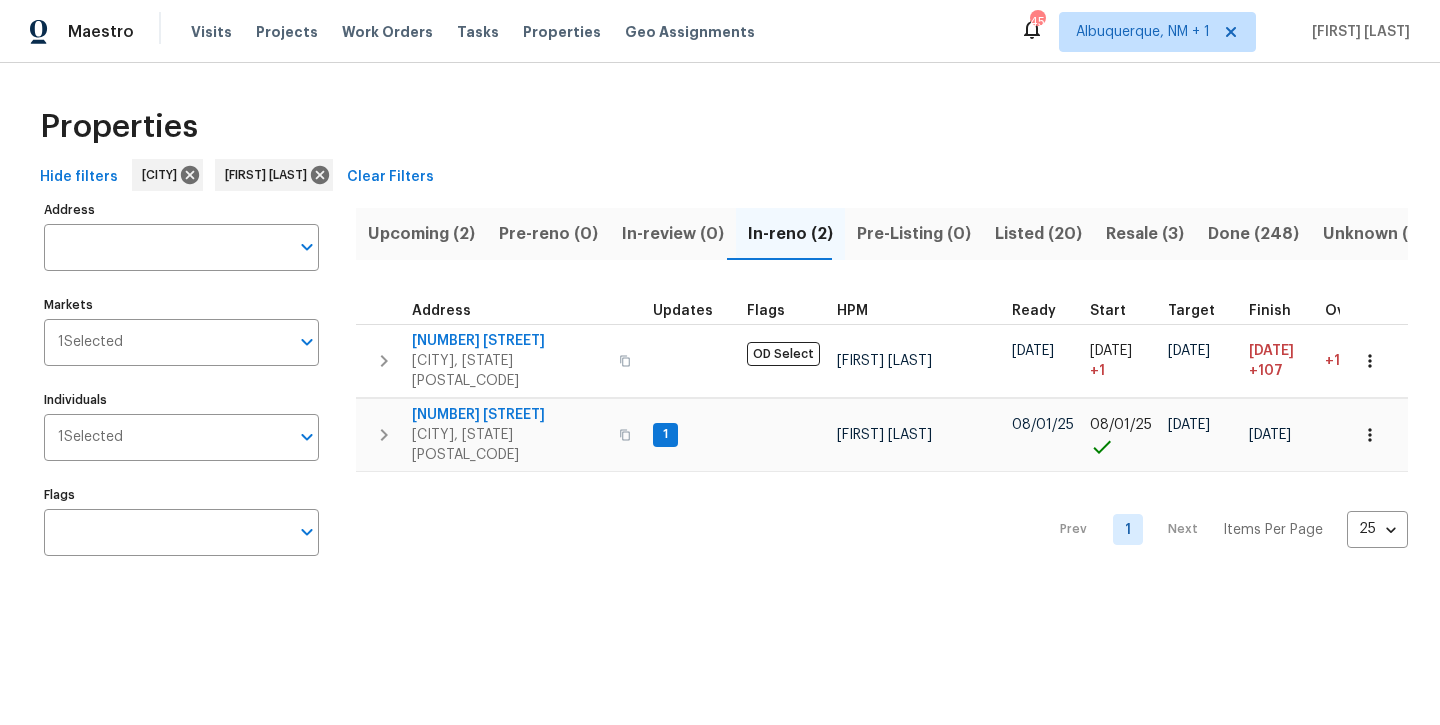 click on "Upcoming (2)" at bounding box center (421, 234) 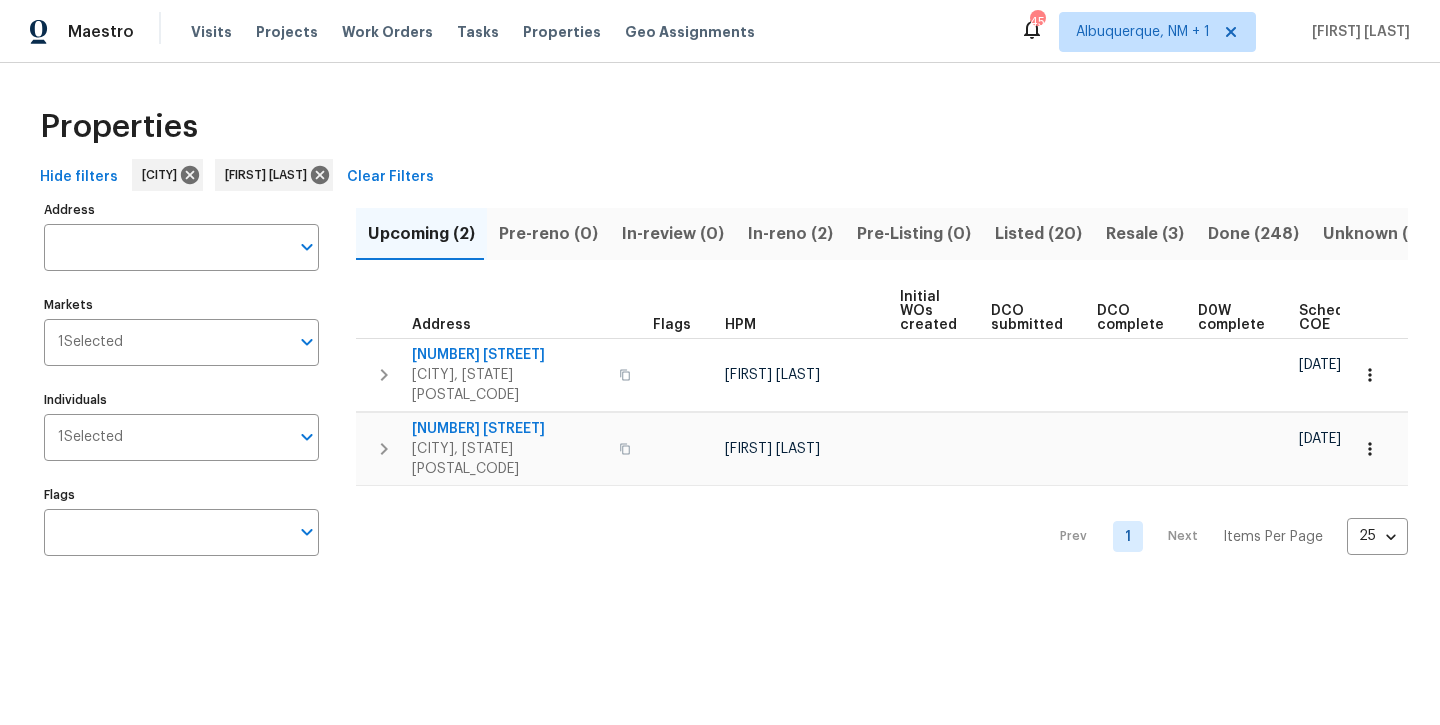 click on "In-reno (2)" at bounding box center [790, 234] 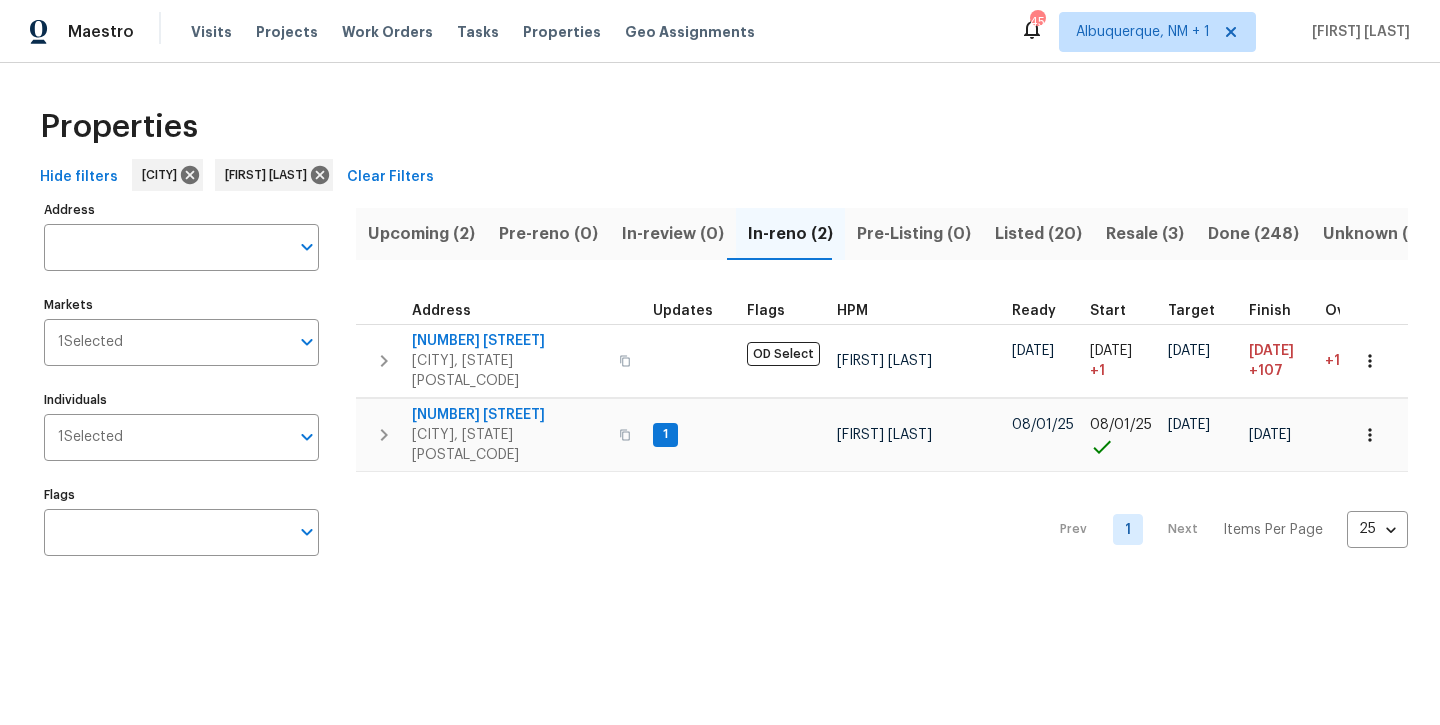 click on "Listed (20)" at bounding box center (1038, 234) 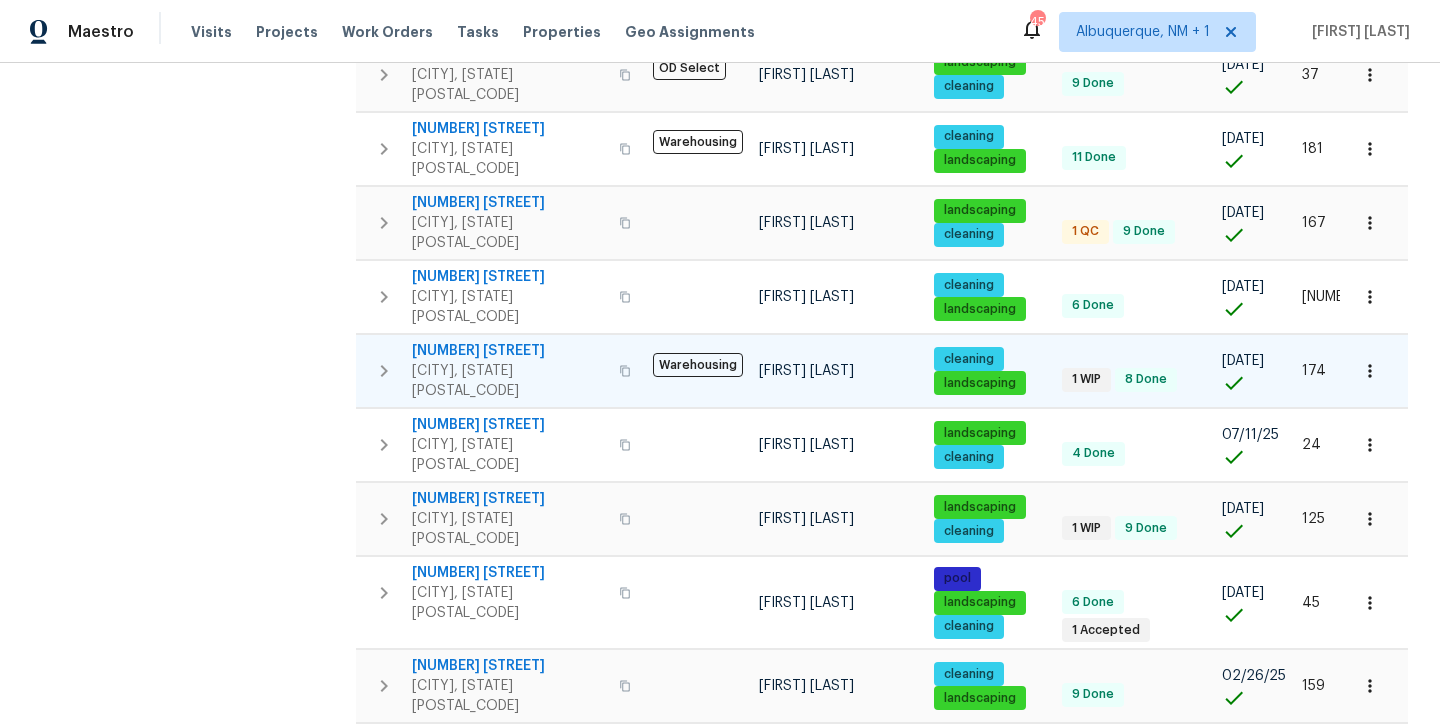 scroll, scrollTop: 965, scrollLeft: 0, axis: vertical 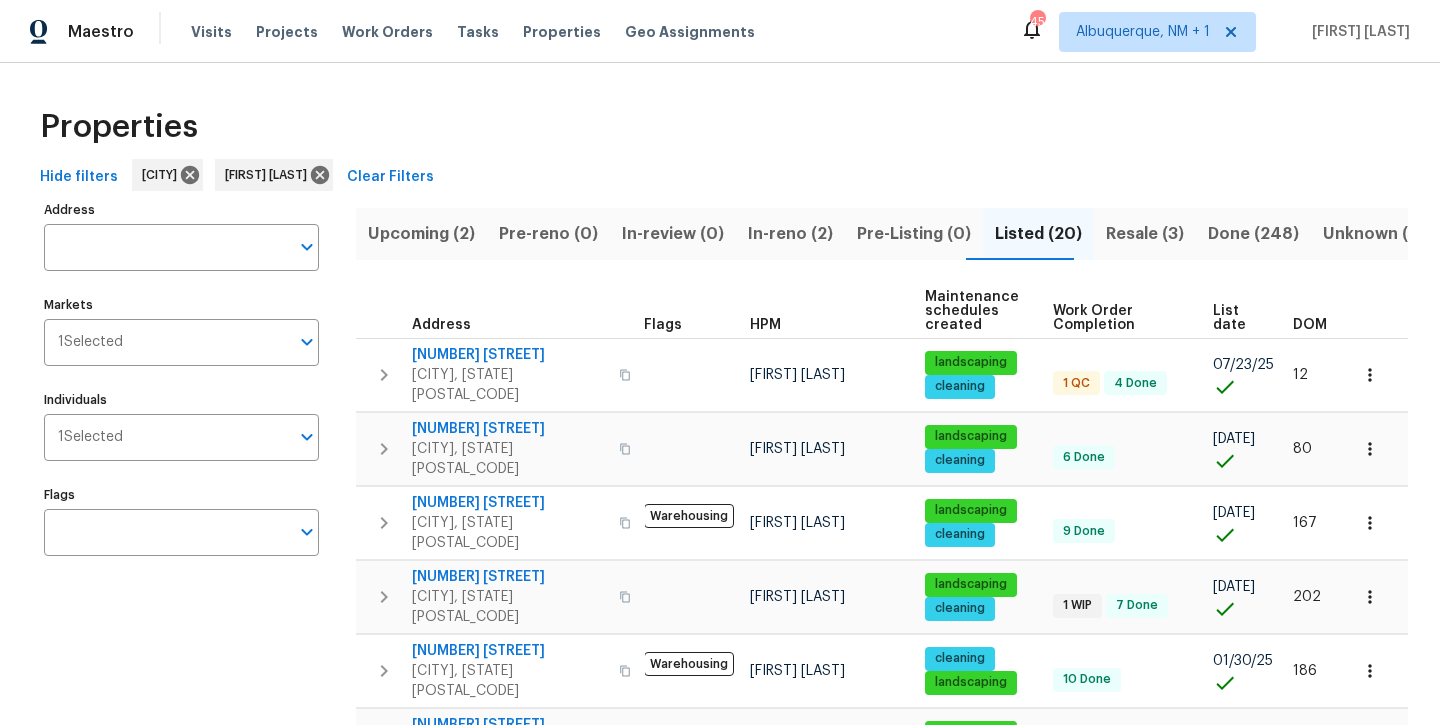 click on "Resale (3)" at bounding box center (1145, 234) 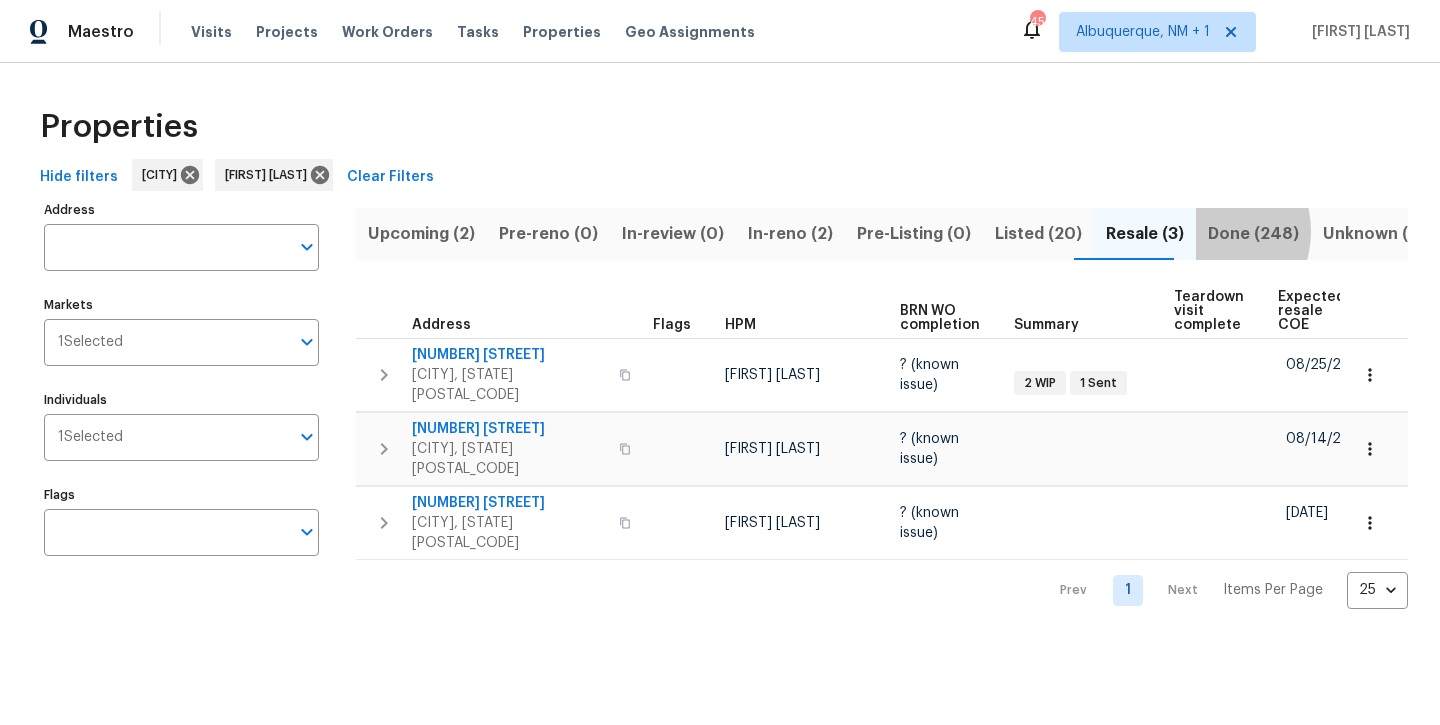click on "Done (248)" at bounding box center [1253, 234] 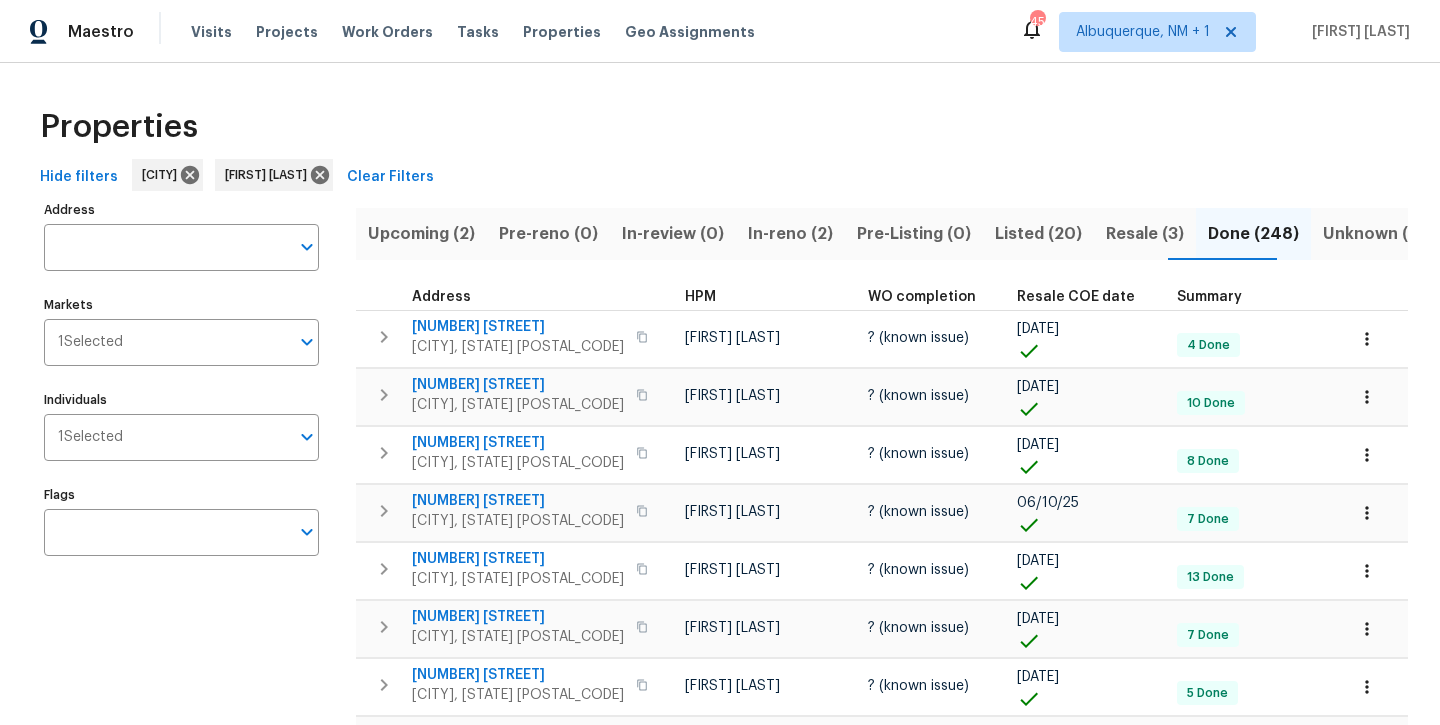 click on "Upcoming (2)" at bounding box center (421, 234) 